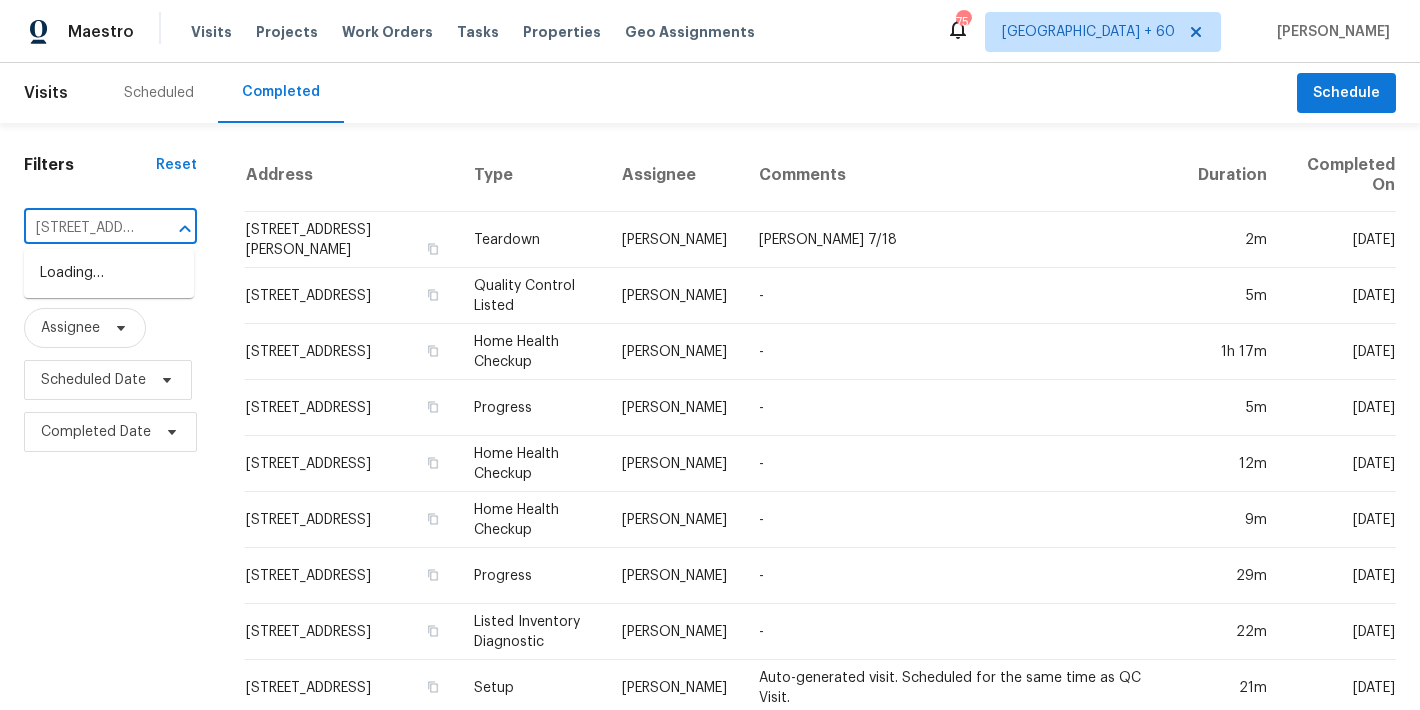 scroll, scrollTop: 0, scrollLeft: 0, axis: both 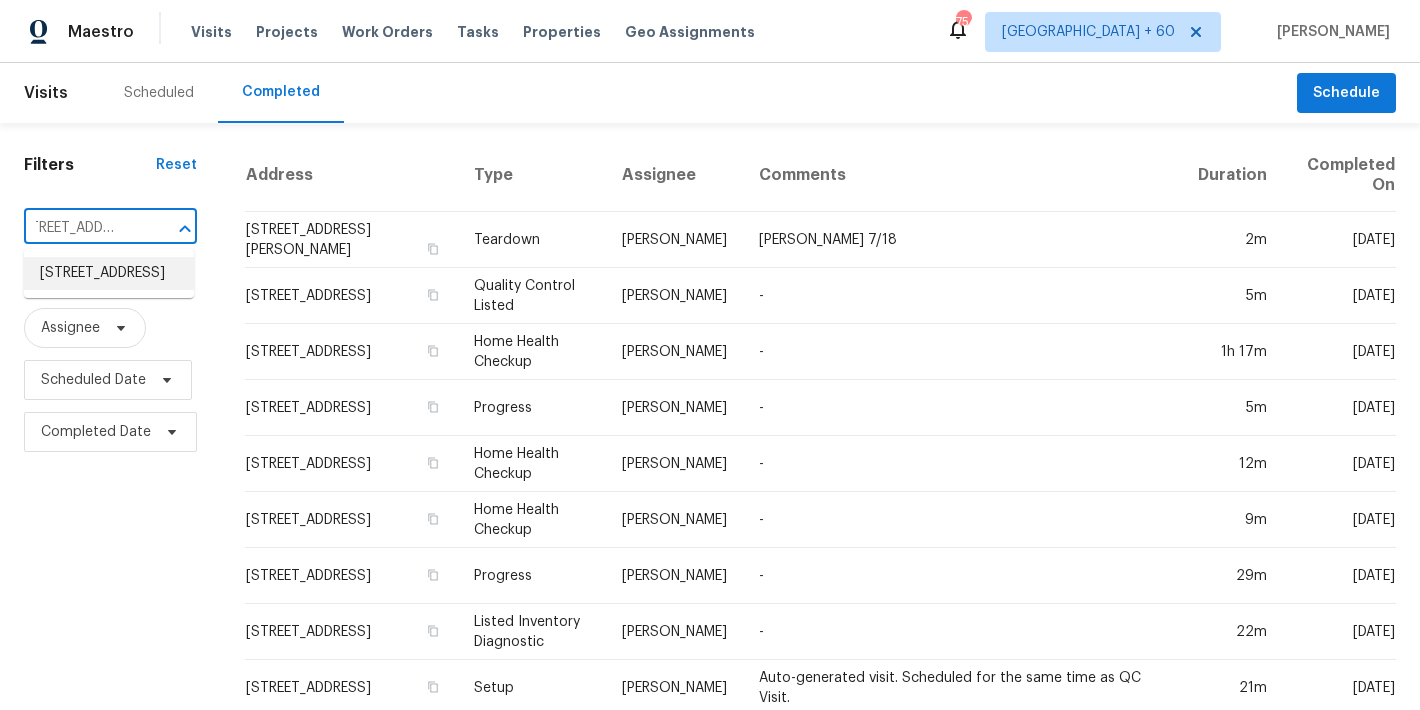 click on "[STREET_ADDRESS]" at bounding box center (109, 273) 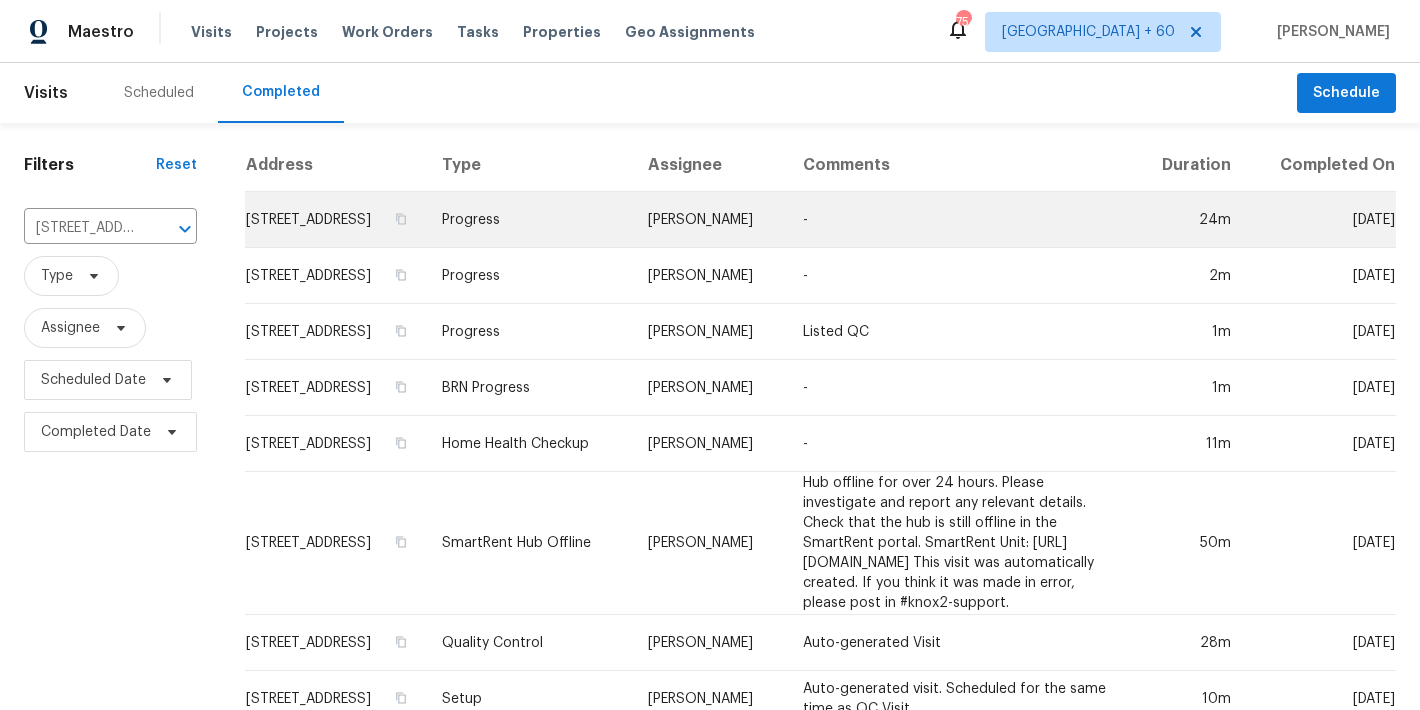 click on "[STREET_ADDRESS]" at bounding box center [335, 220] 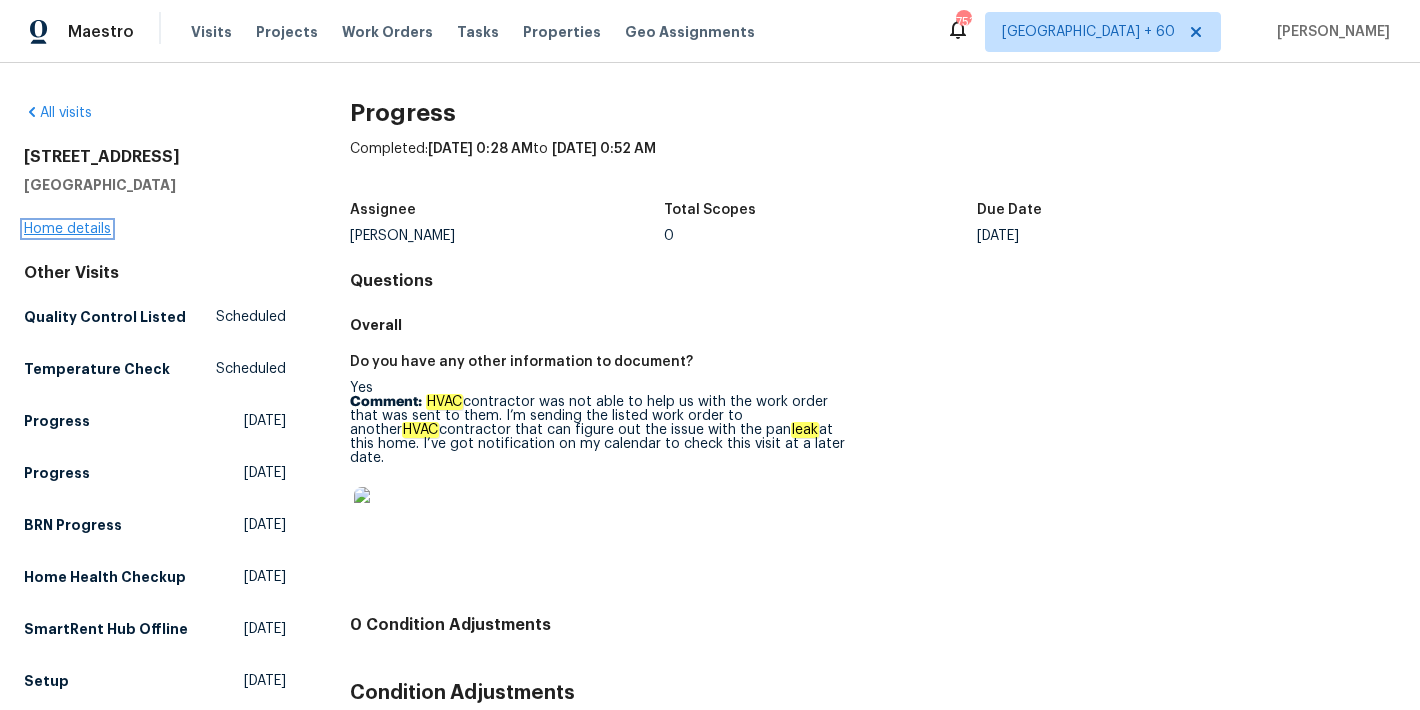 click on "Home details" at bounding box center (67, 229) 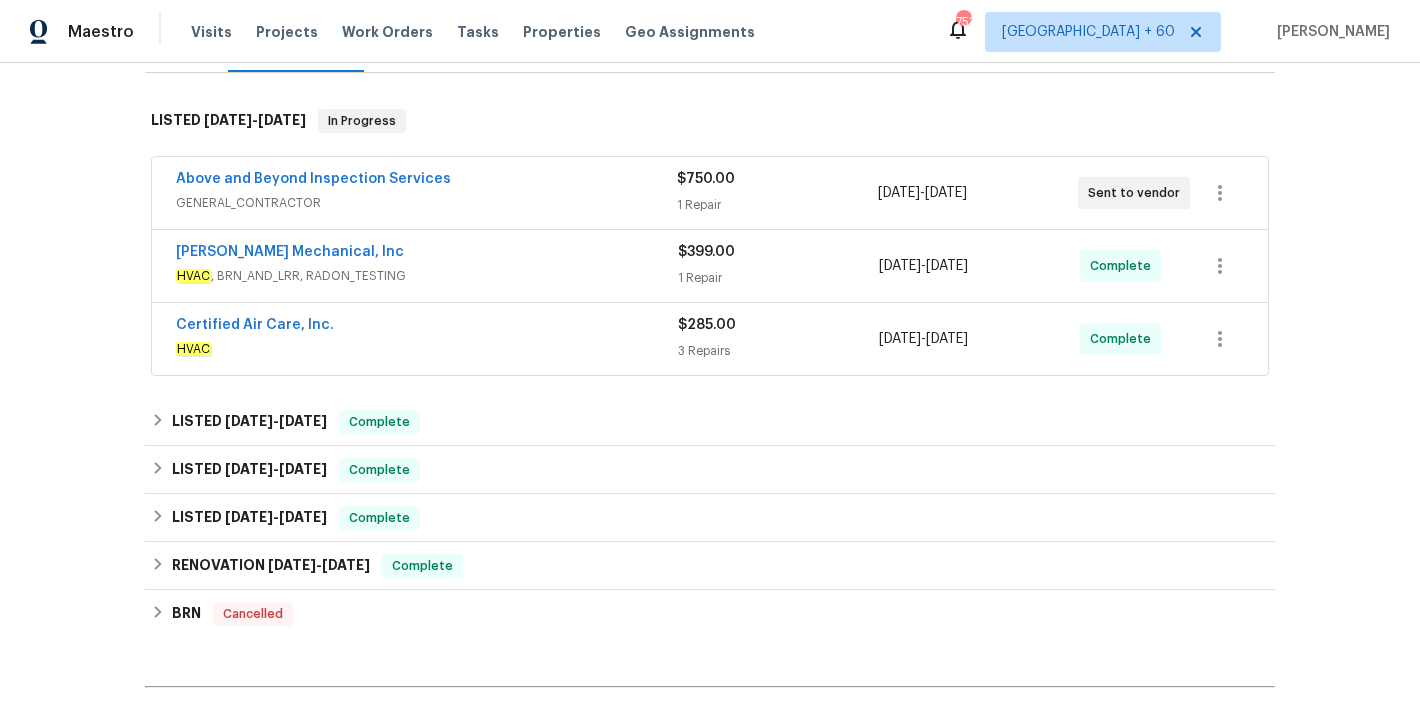scroll, scrollTop: 319, scrollLeft: 0, axis: vertical 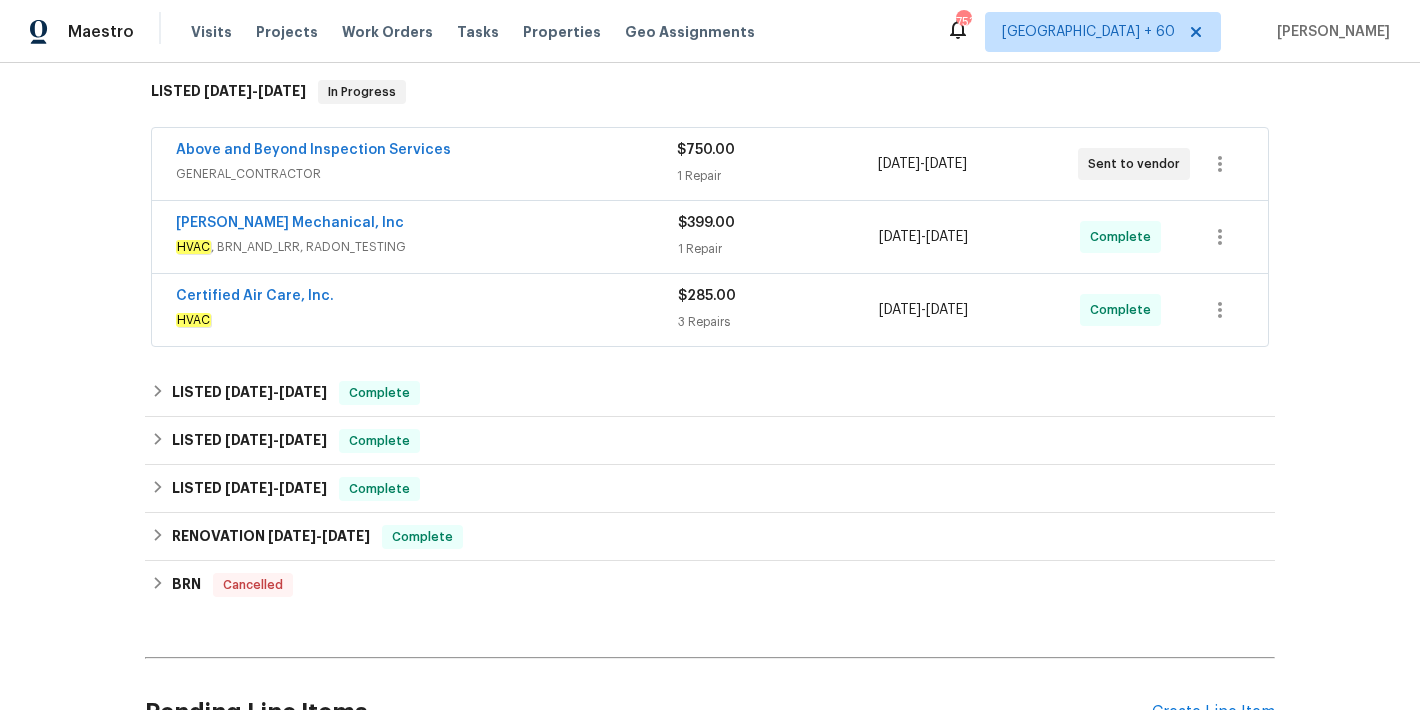 click on "Certified Air Care, Inc." at bounding box center (427, 298) 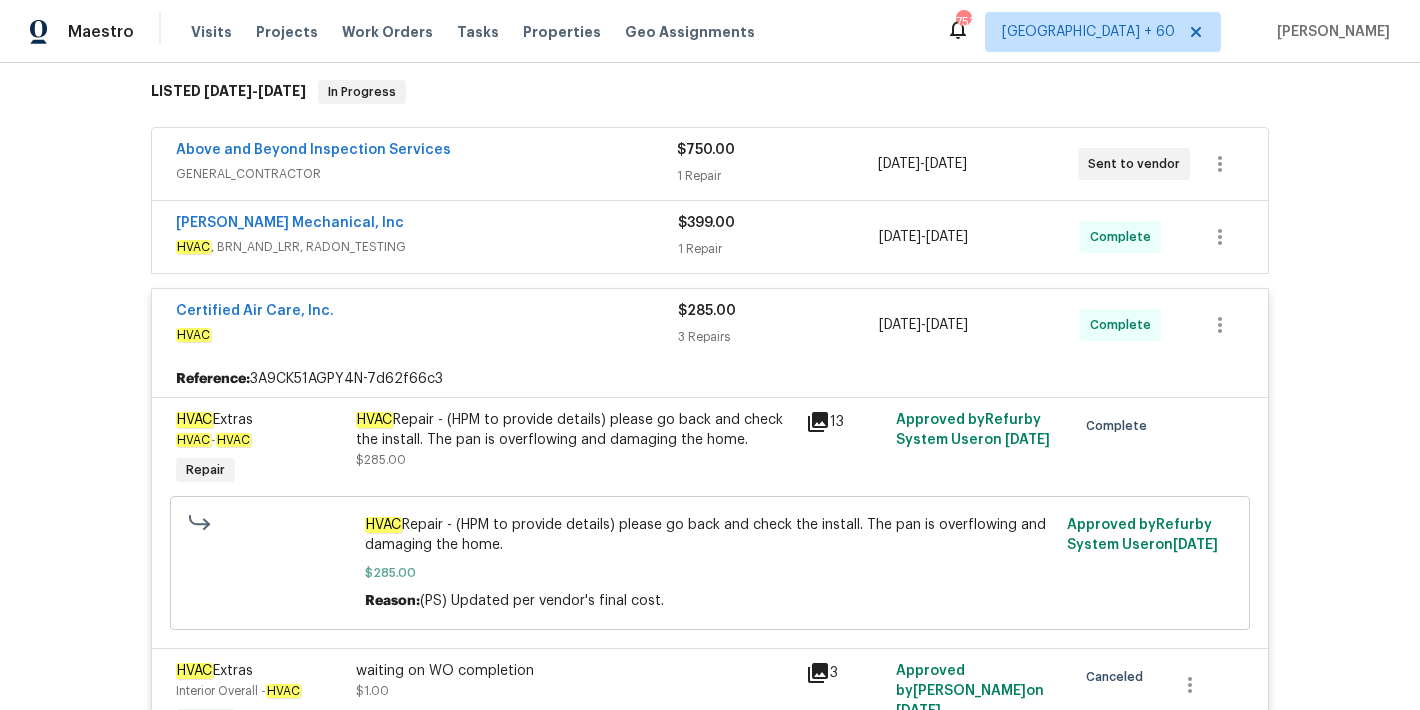 click on "[PERSON_NAME] Mechanical, Inc" at bounding box center (427, 225) 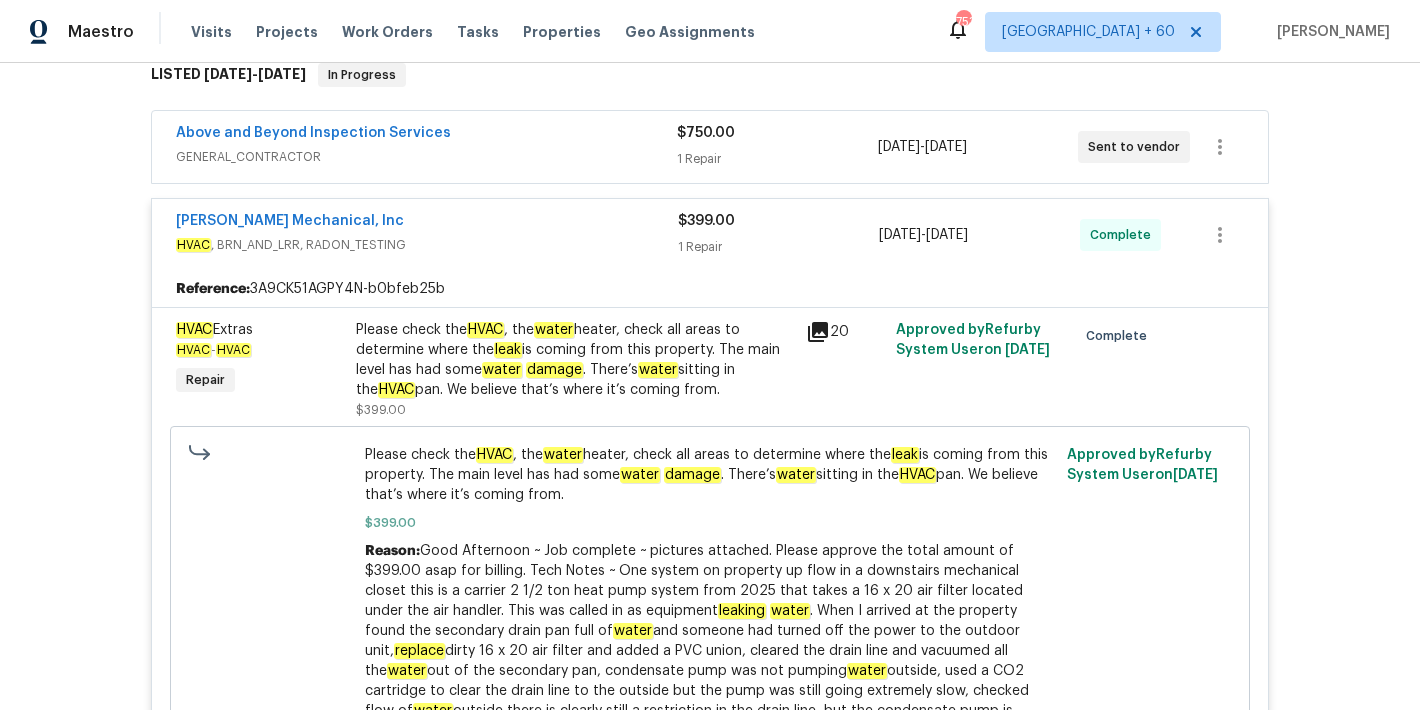 scroll, scrollTop: 332, scrollLeft: 0, axis: vertical 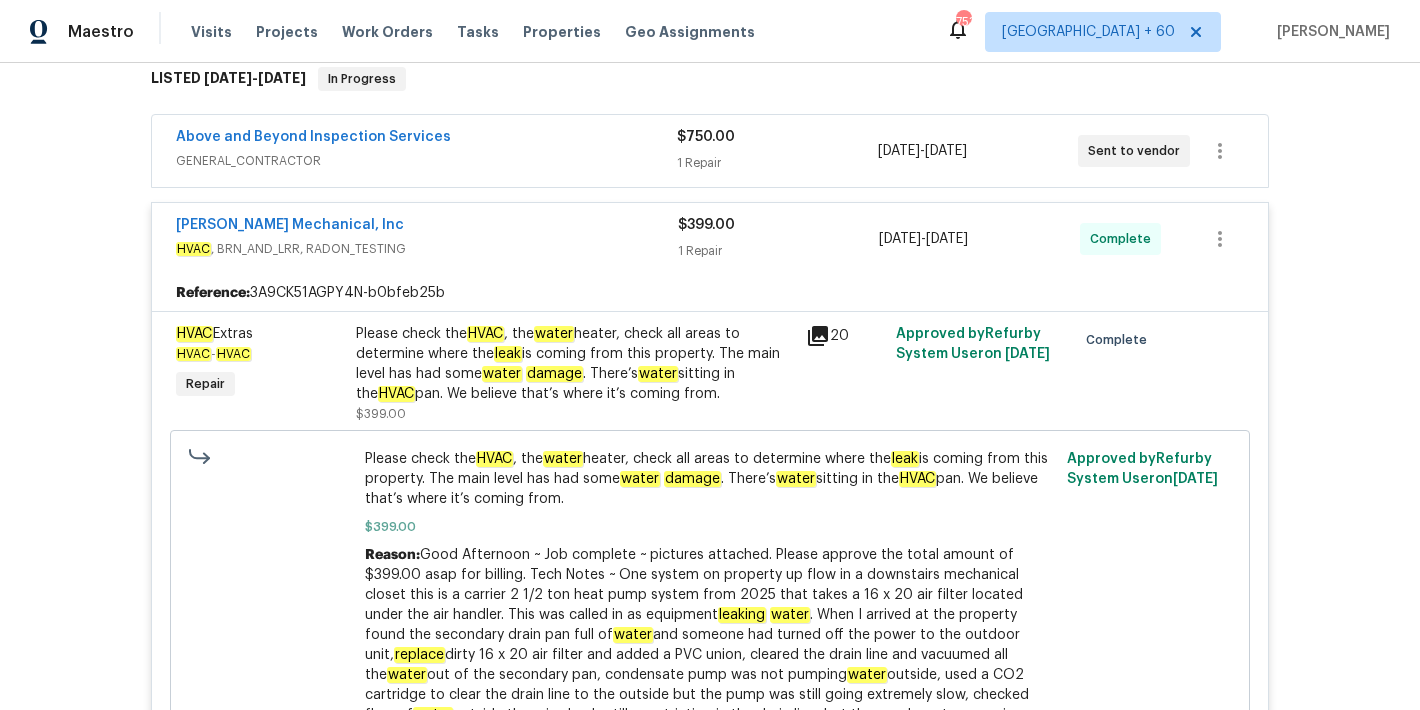 click on "Above and Beyond Inspection Services" at bounding box center (426, 139) 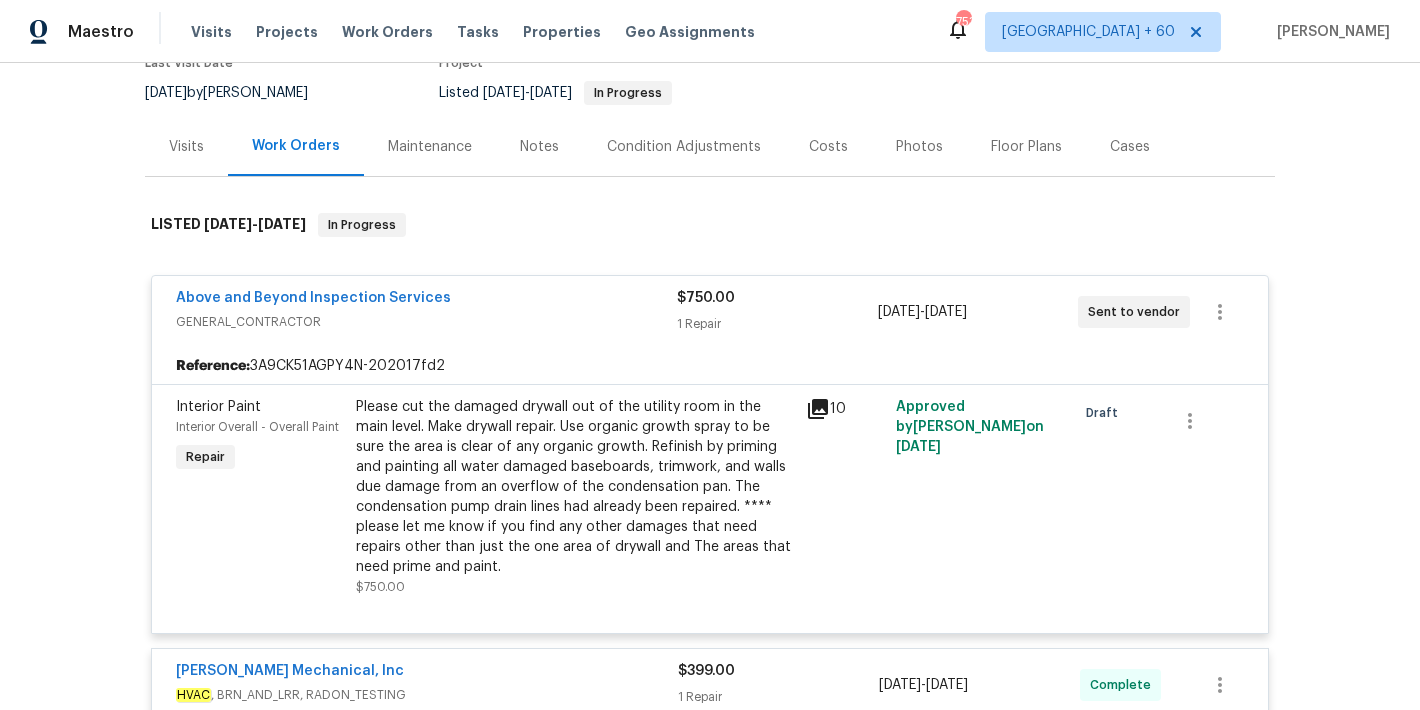 scroll, scrollTop: 157, scrollLeft: 0, axis: vertical 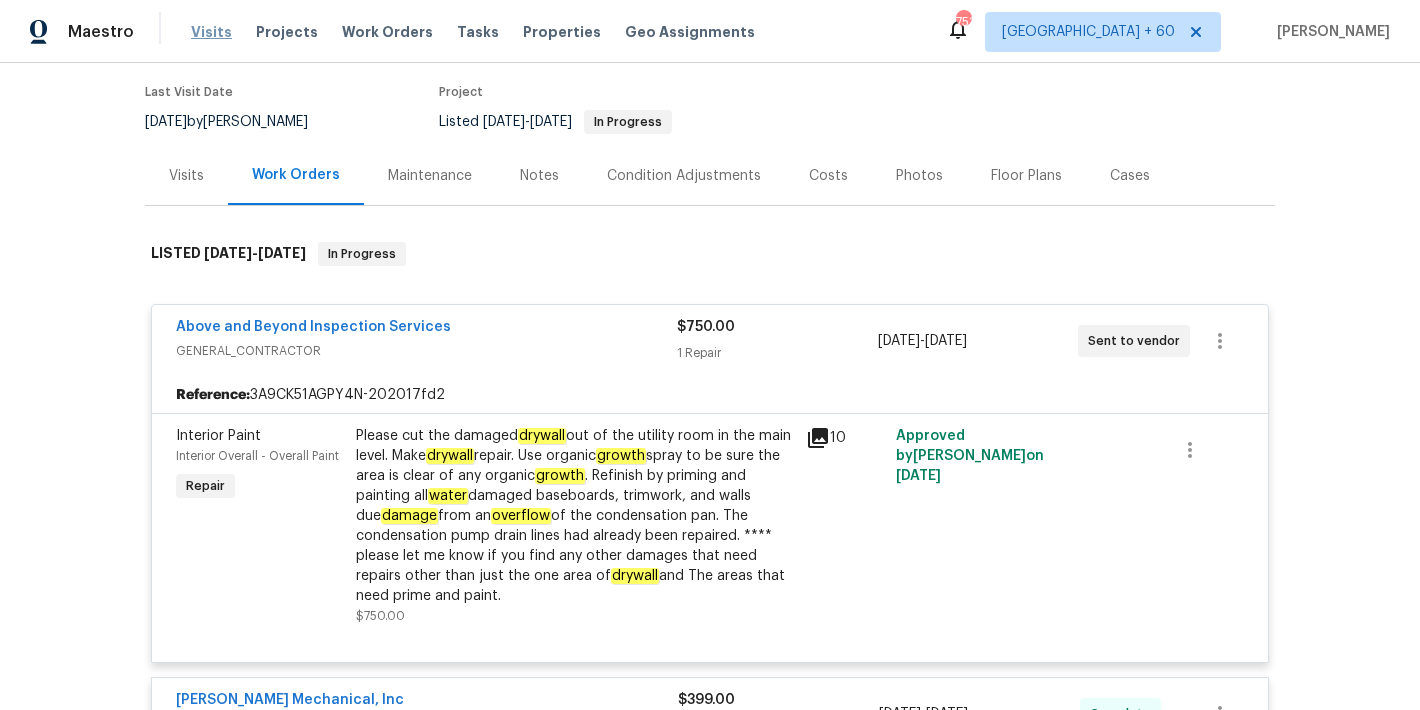 click on "Visits" at bounding box center (211, 32) 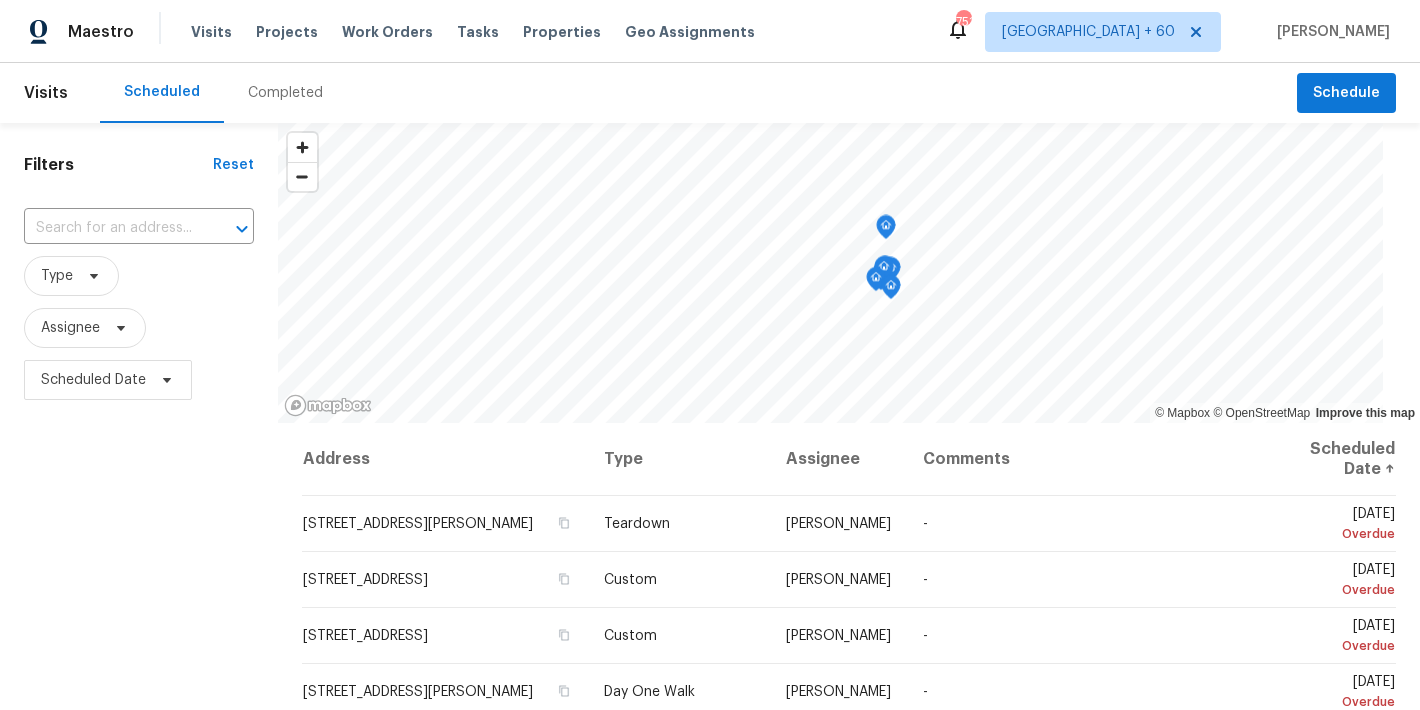 click on "Completed" at bounding box center [285, 93] 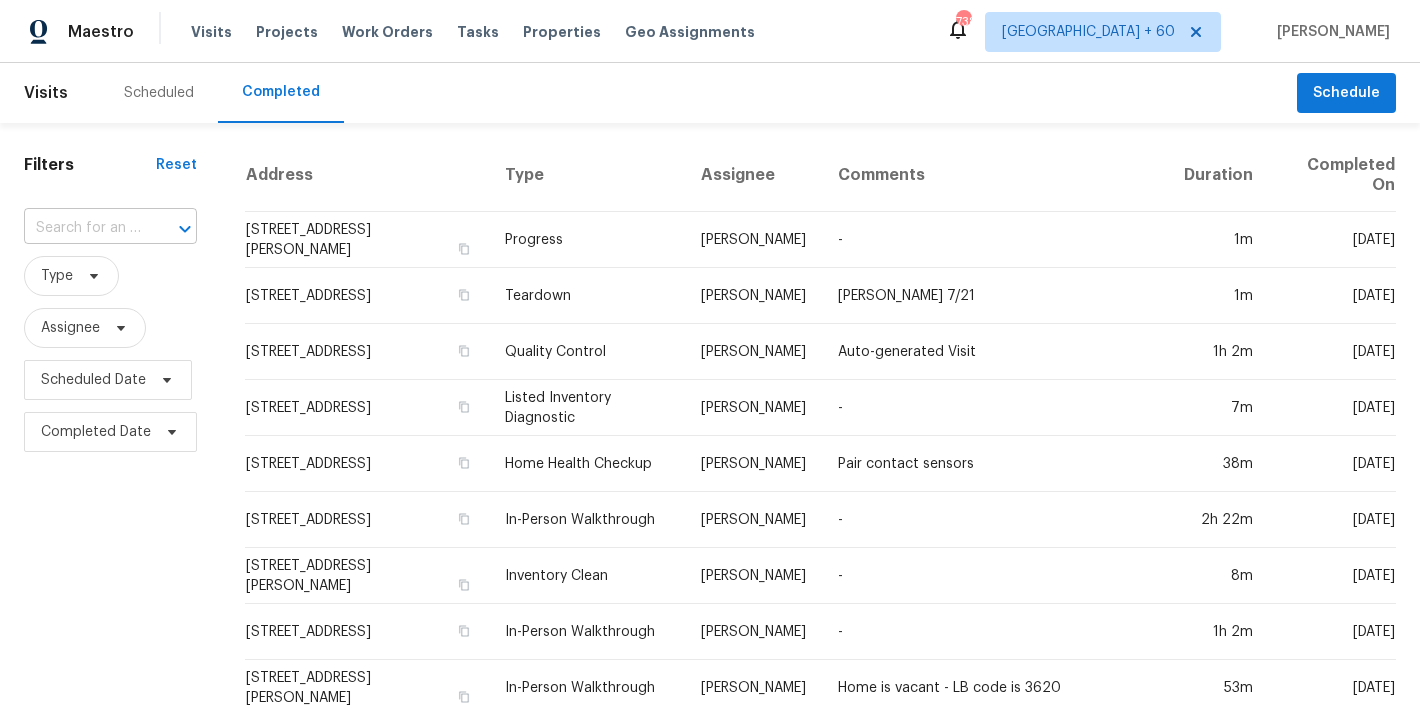 click at bounding box center [82, 228] 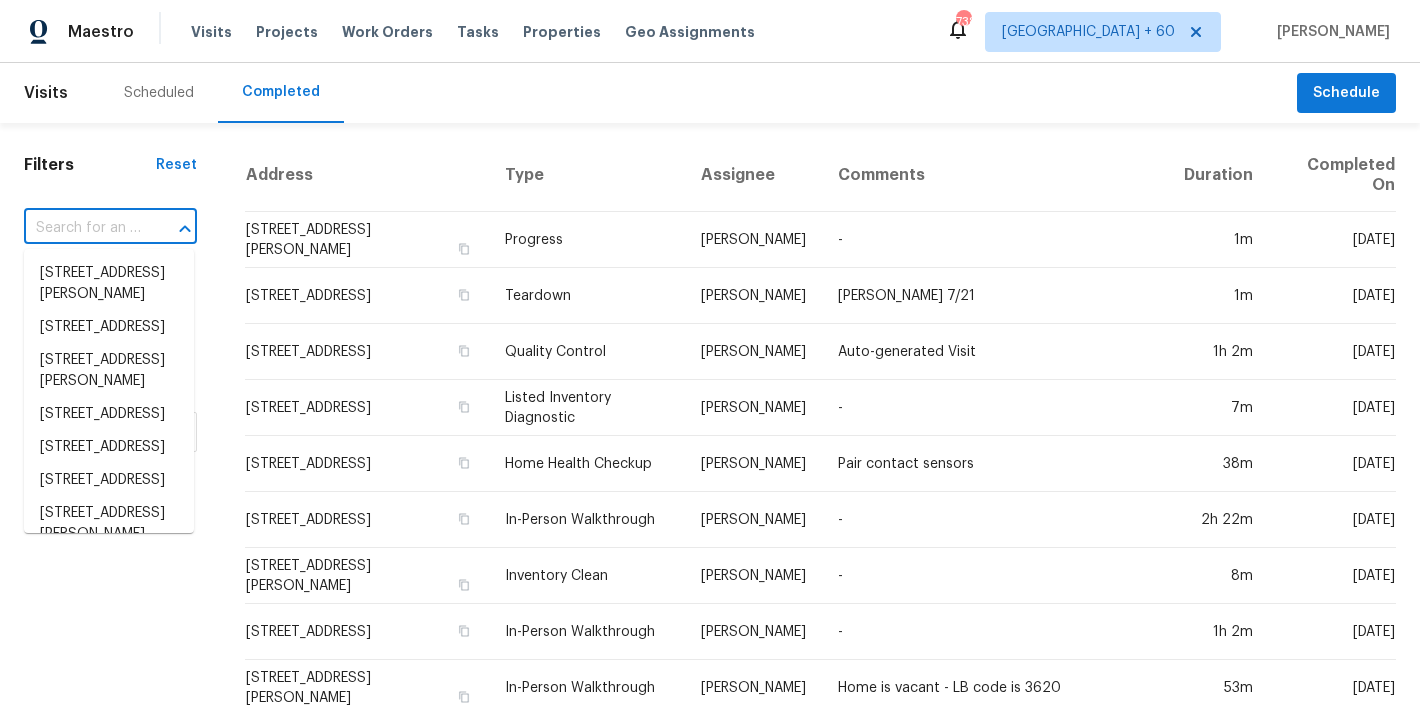 paste on "[STREET_ADDRESS][PERSON_NAME]" 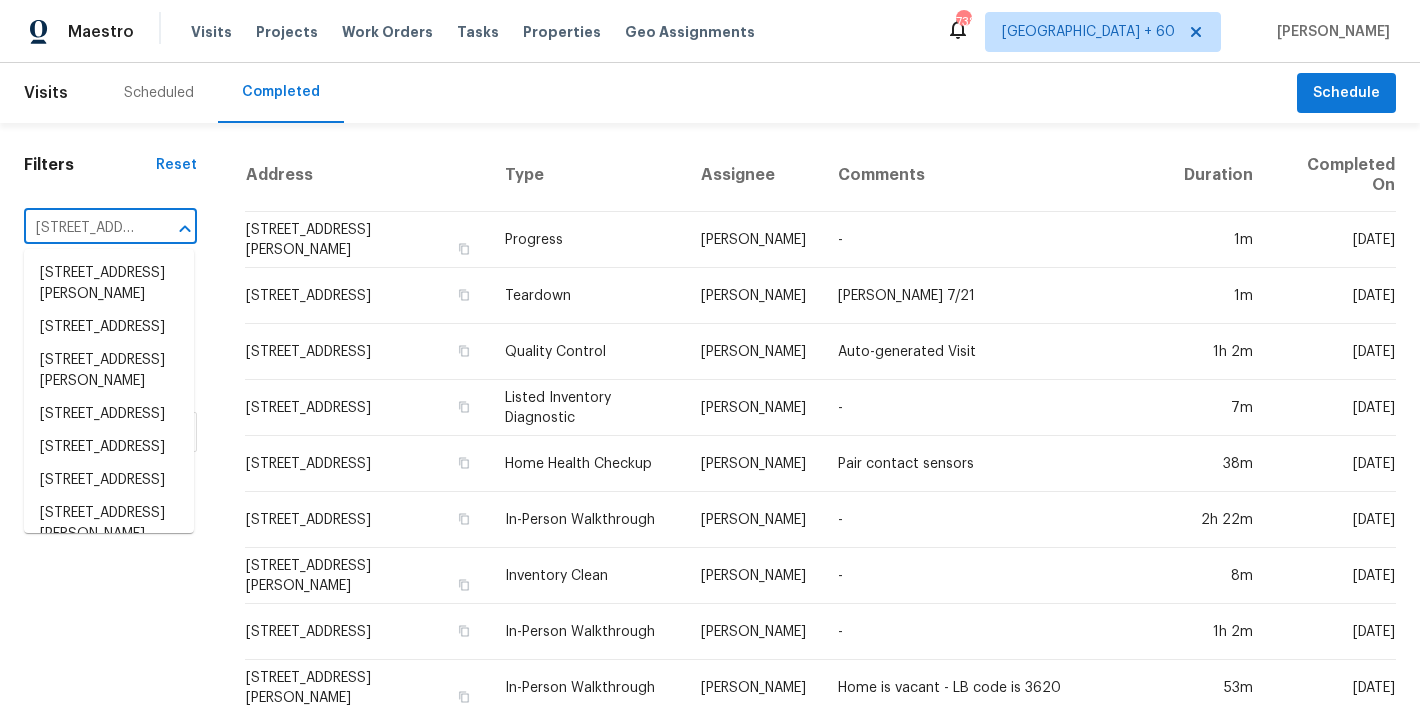 scroll, scrollTop: 0, scrollLeft: 194, axis: horizontal 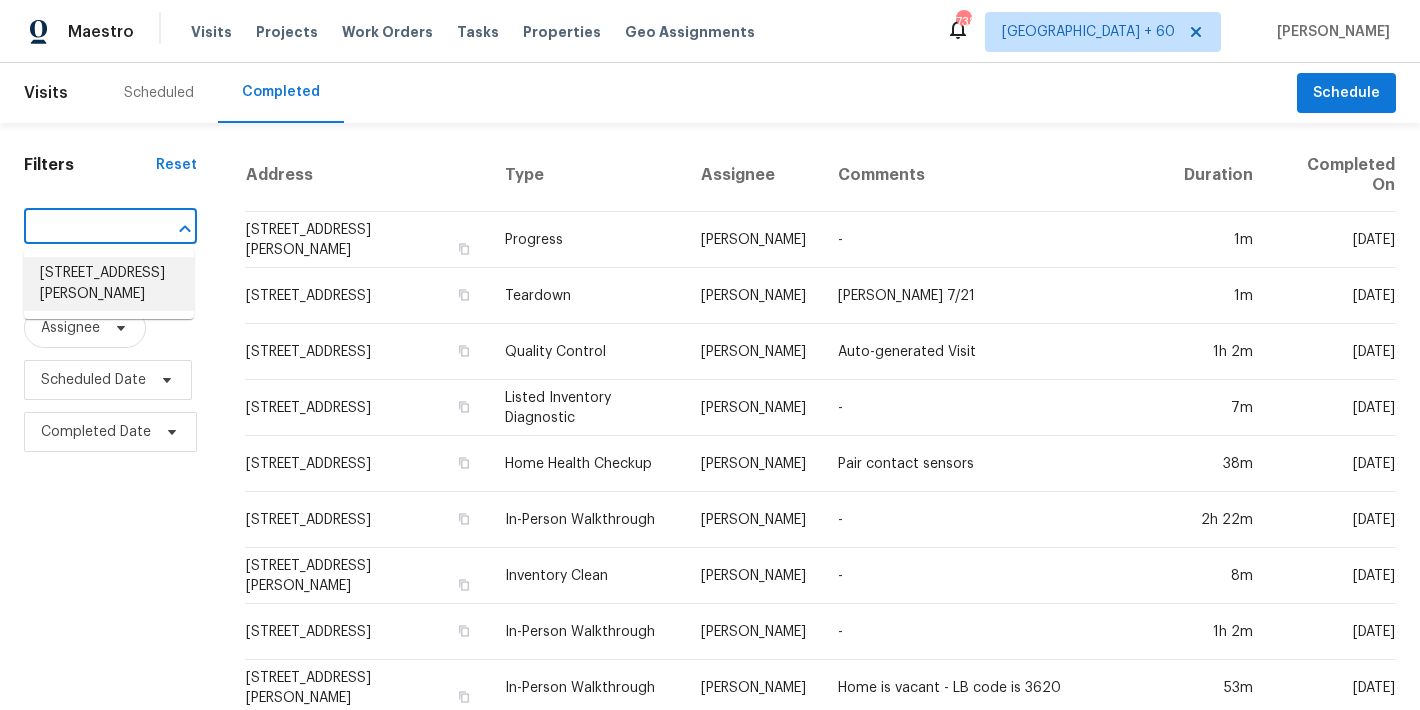 click on "[STREET_ADDRESS][PERSON_NAME]" at bounding box center [109, 284] 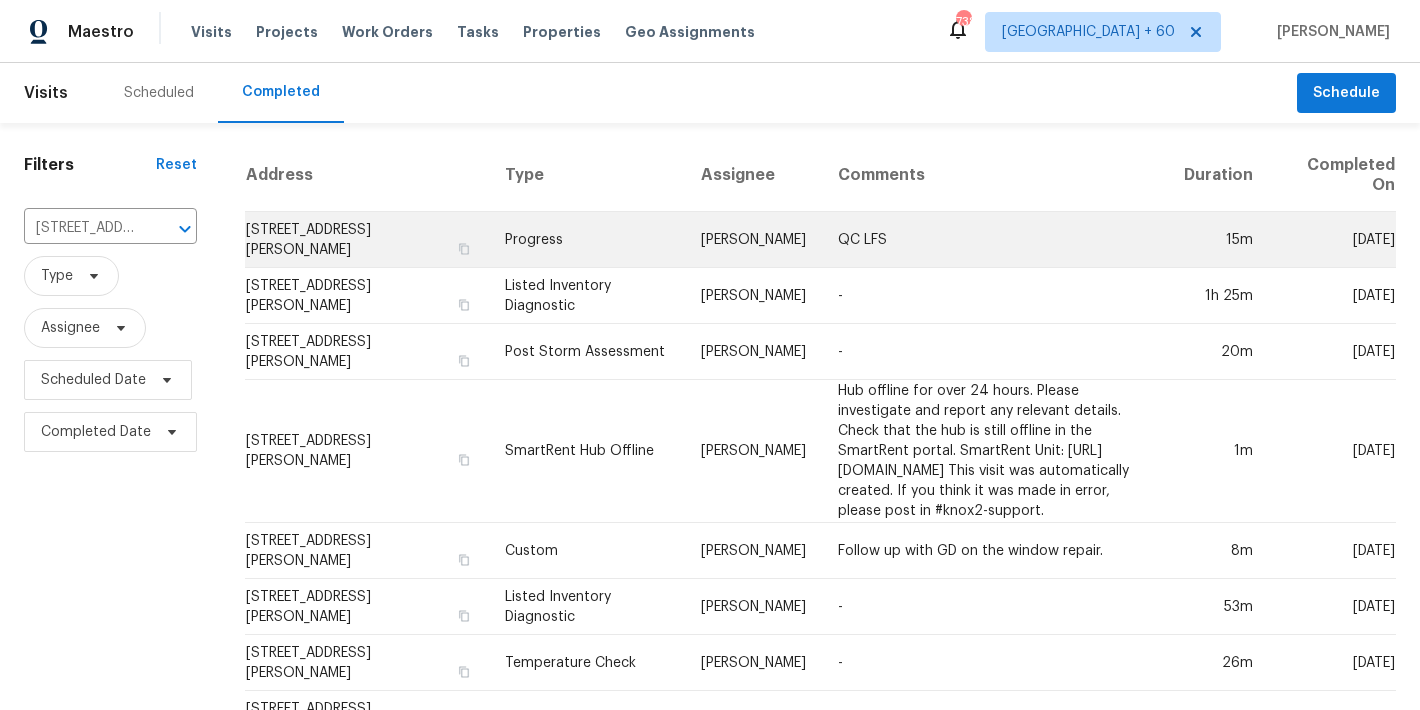 click on "[STREET_ADDRESS][PERSON_NAME]" at bounding box center [367, 240] 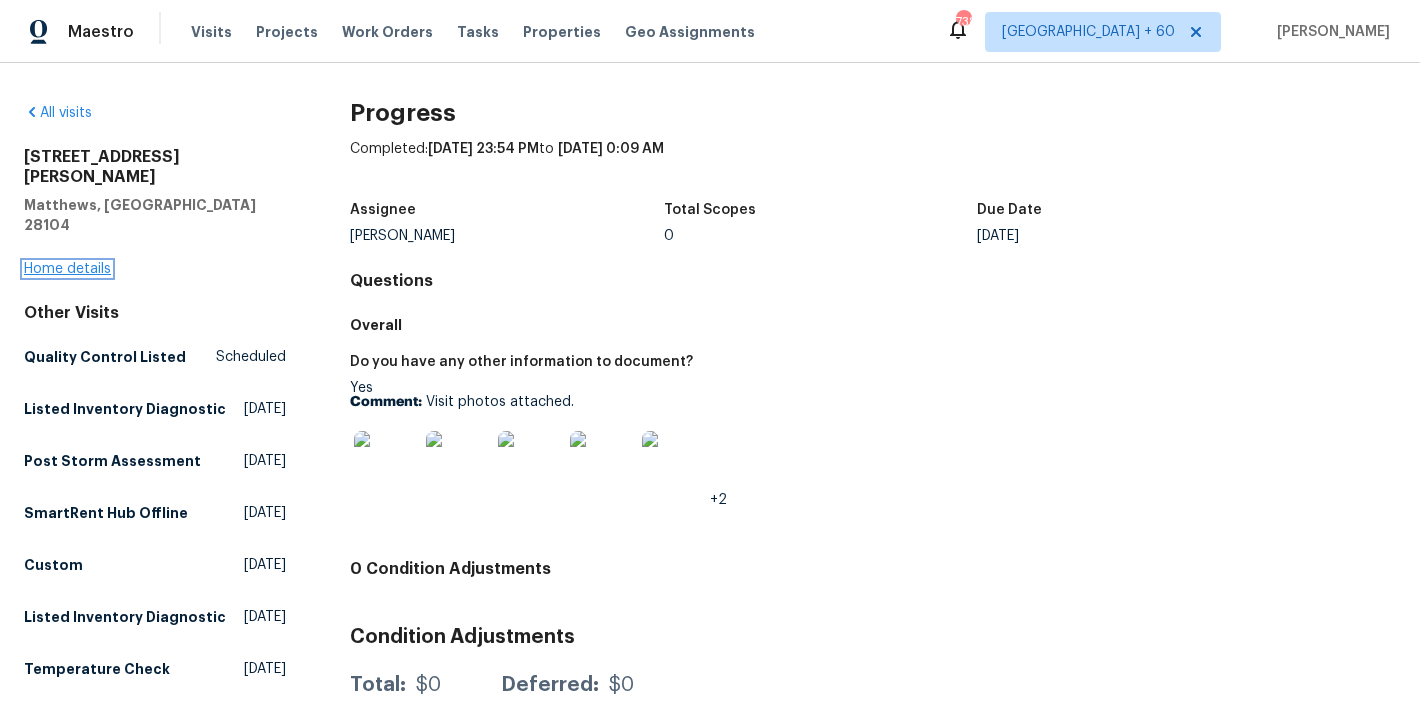 click on "Home details" at bounding box center (67, 269) 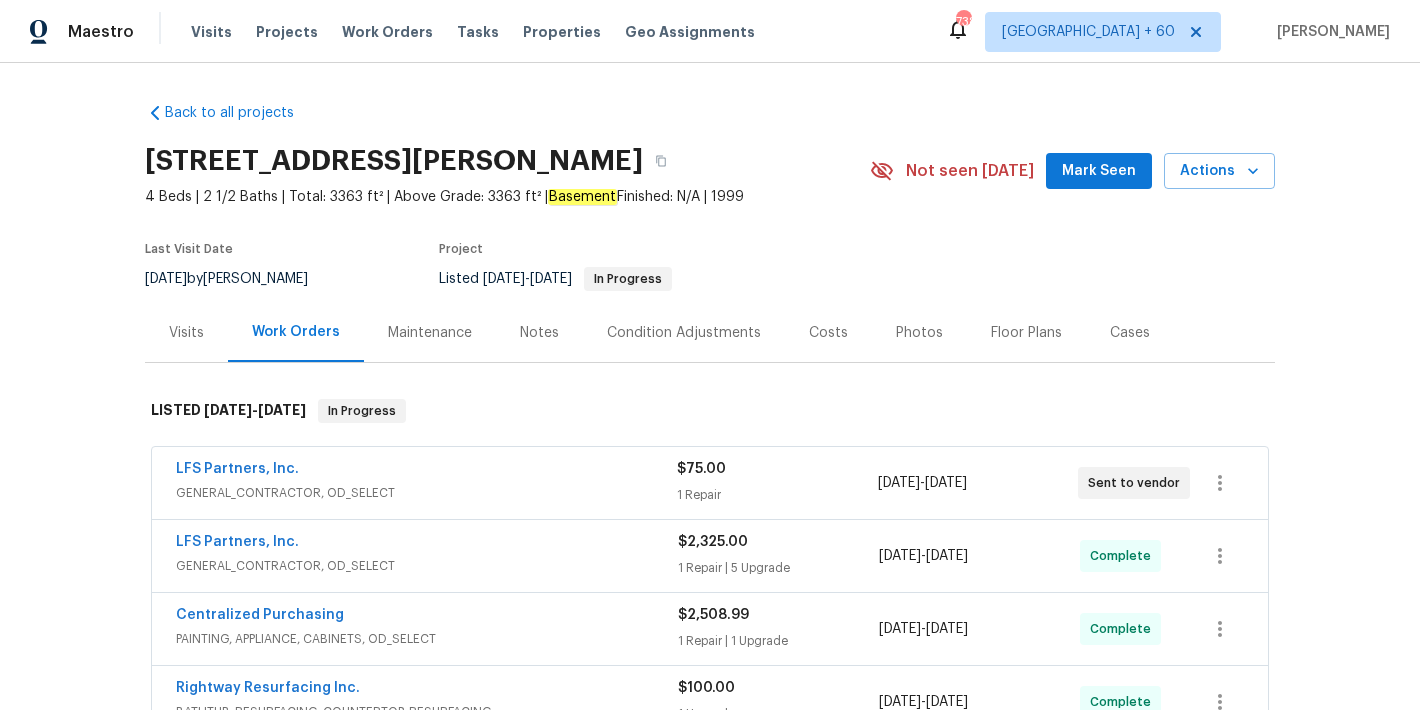 click on "Mark Seen" at bounding box center [1099, 171] 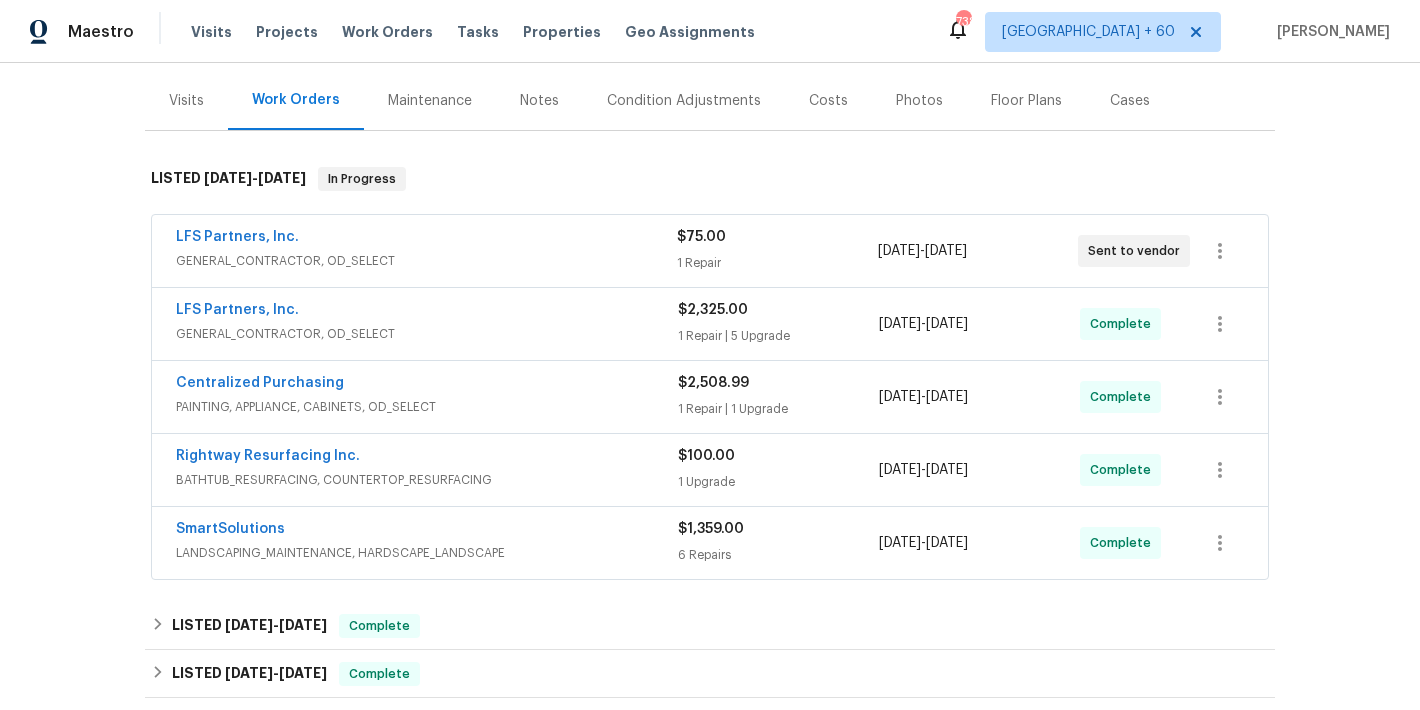 scroll, scrollTop: 304, scrollLeft: 0, axis: vertical 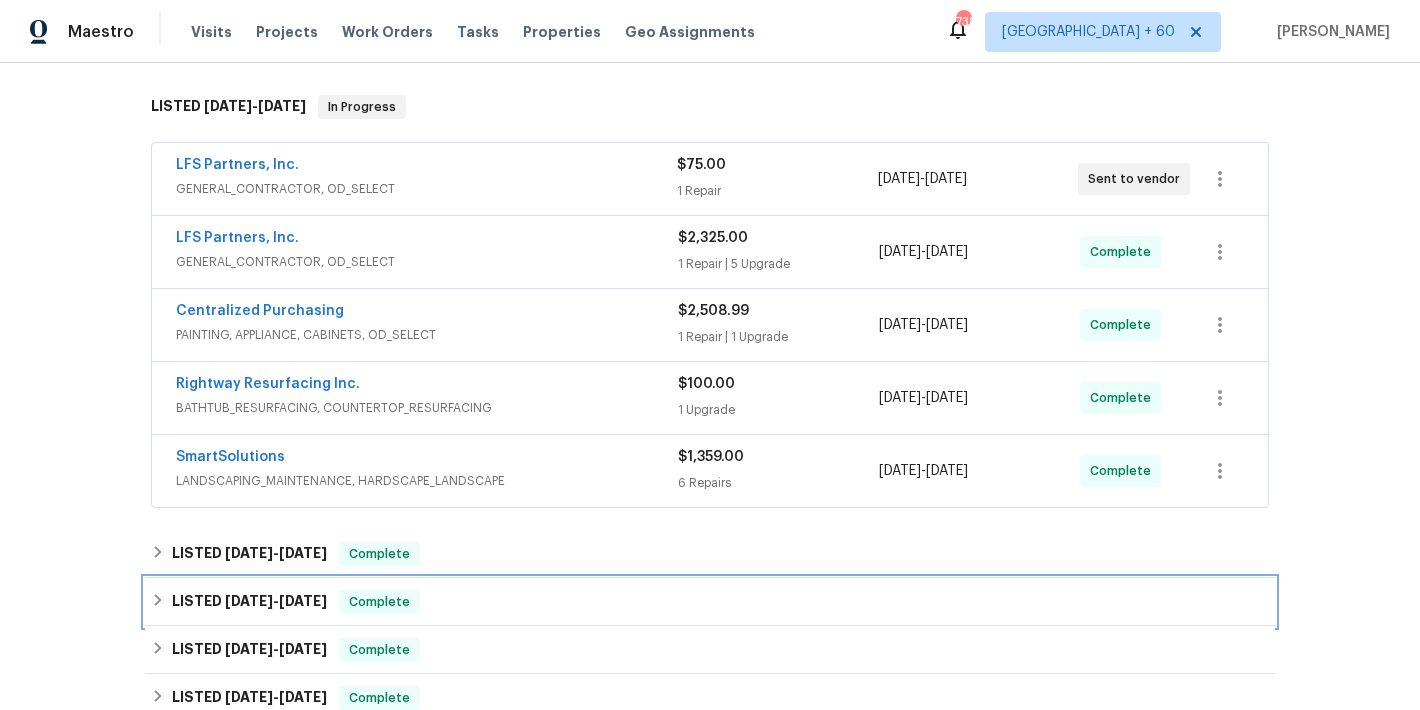 click on "LISTED   [DATE]  -  [DATE] Complete" at bounding box center (710, 602) 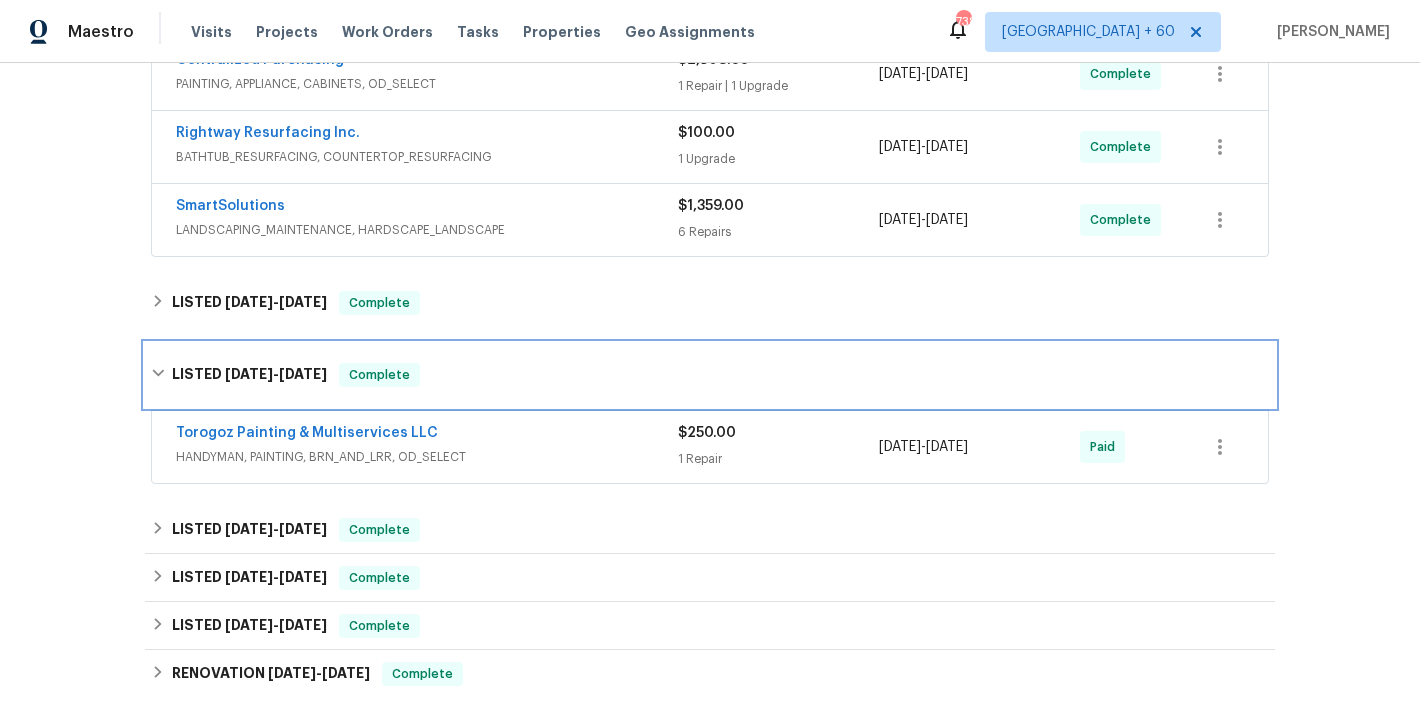 scroll, scrollTop: 556, scrollLeft: 0, axis: vertical 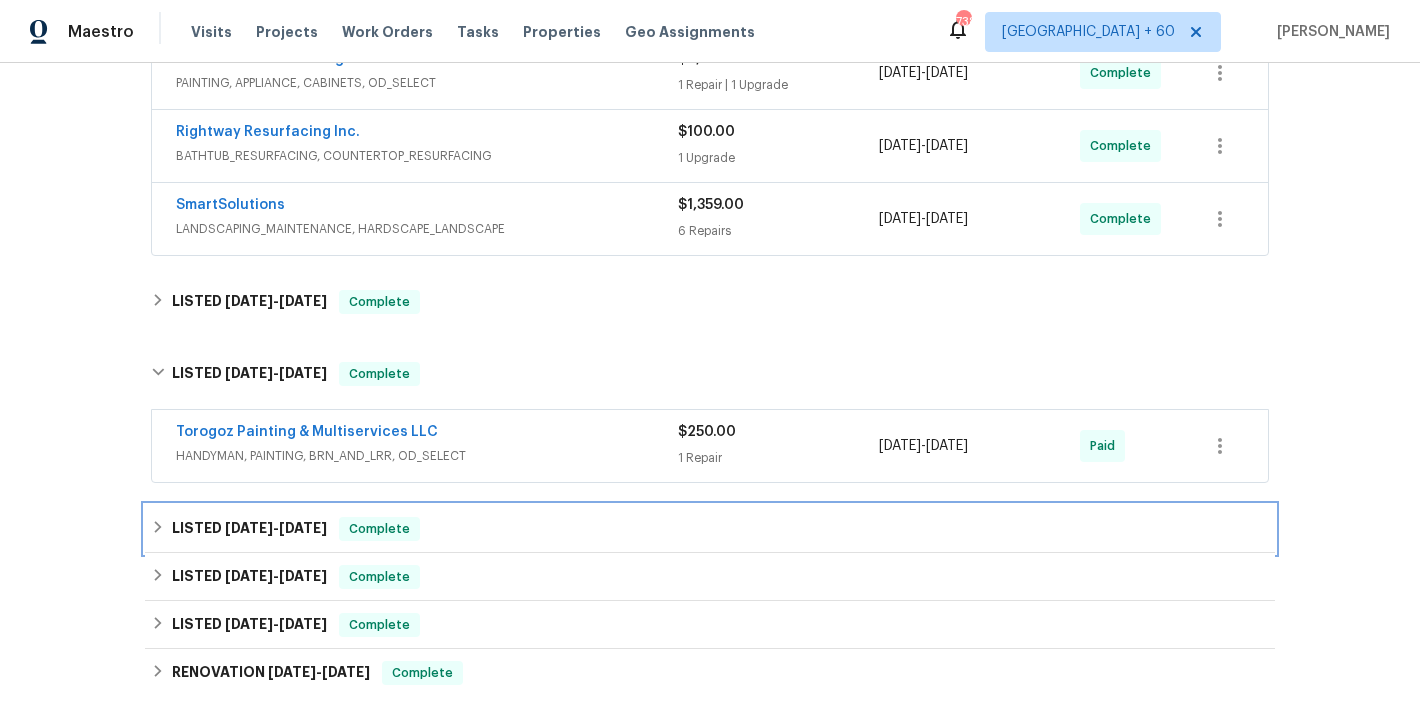 click on "LISTED   [DATE]  -  [DATE] Complete" at bounding box center (710, 529) 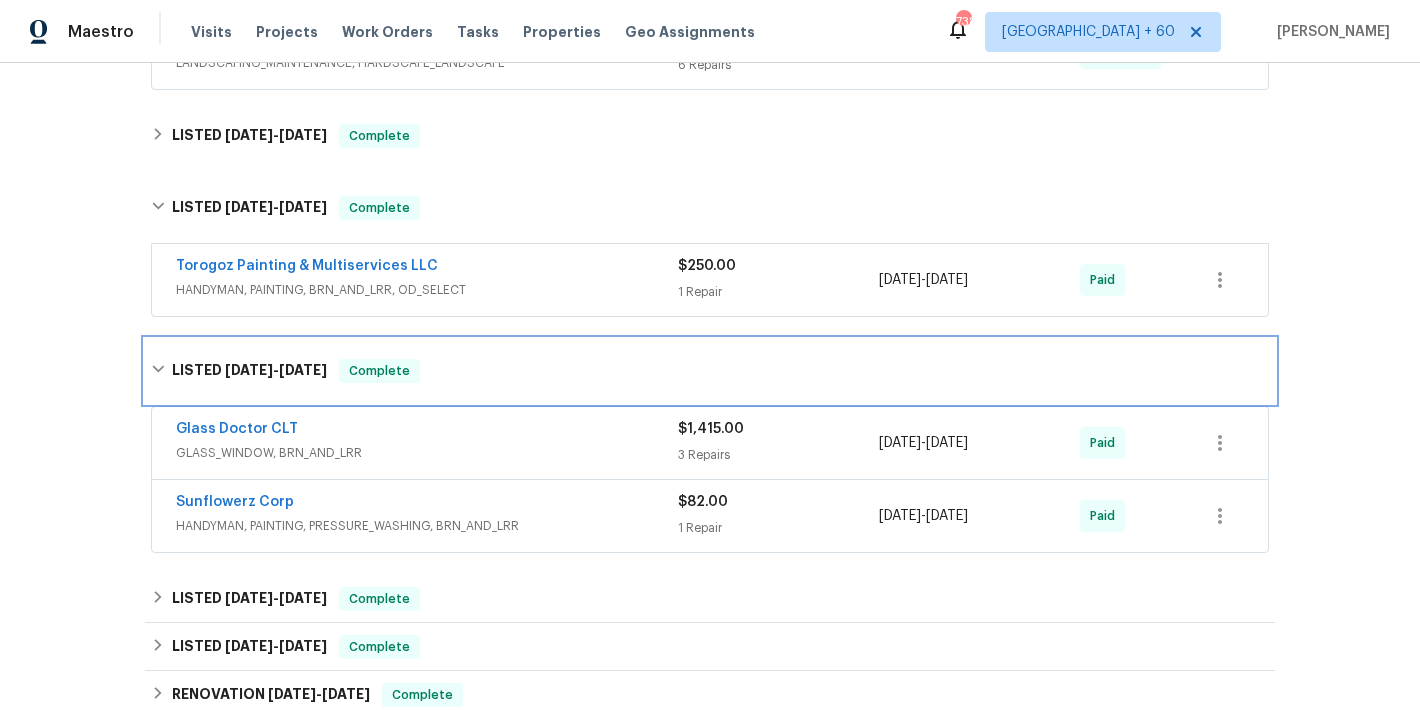 scroll, scrollTop: 763, scrollLeft: 0, axis: vertical 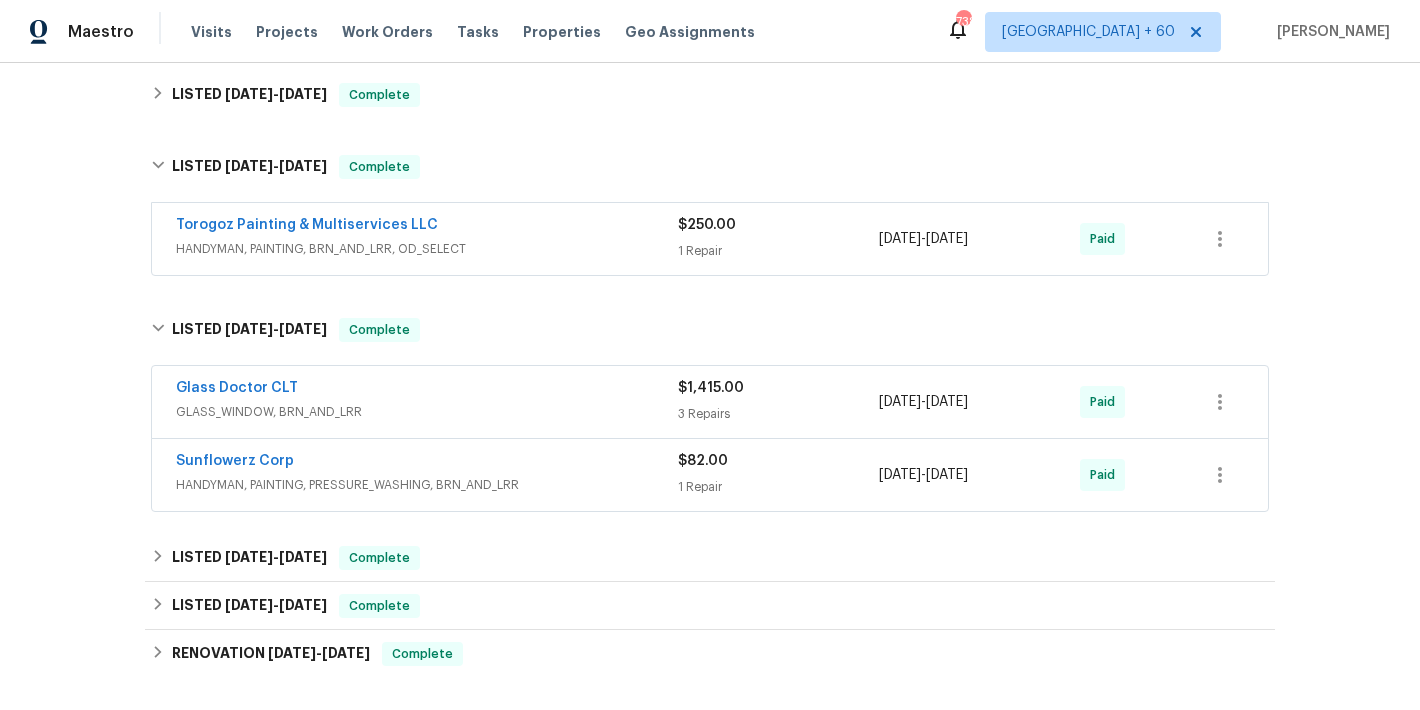 click on "GLASS_WINDOW, BRN_AND_LRR" at bounding box center [427, 412] 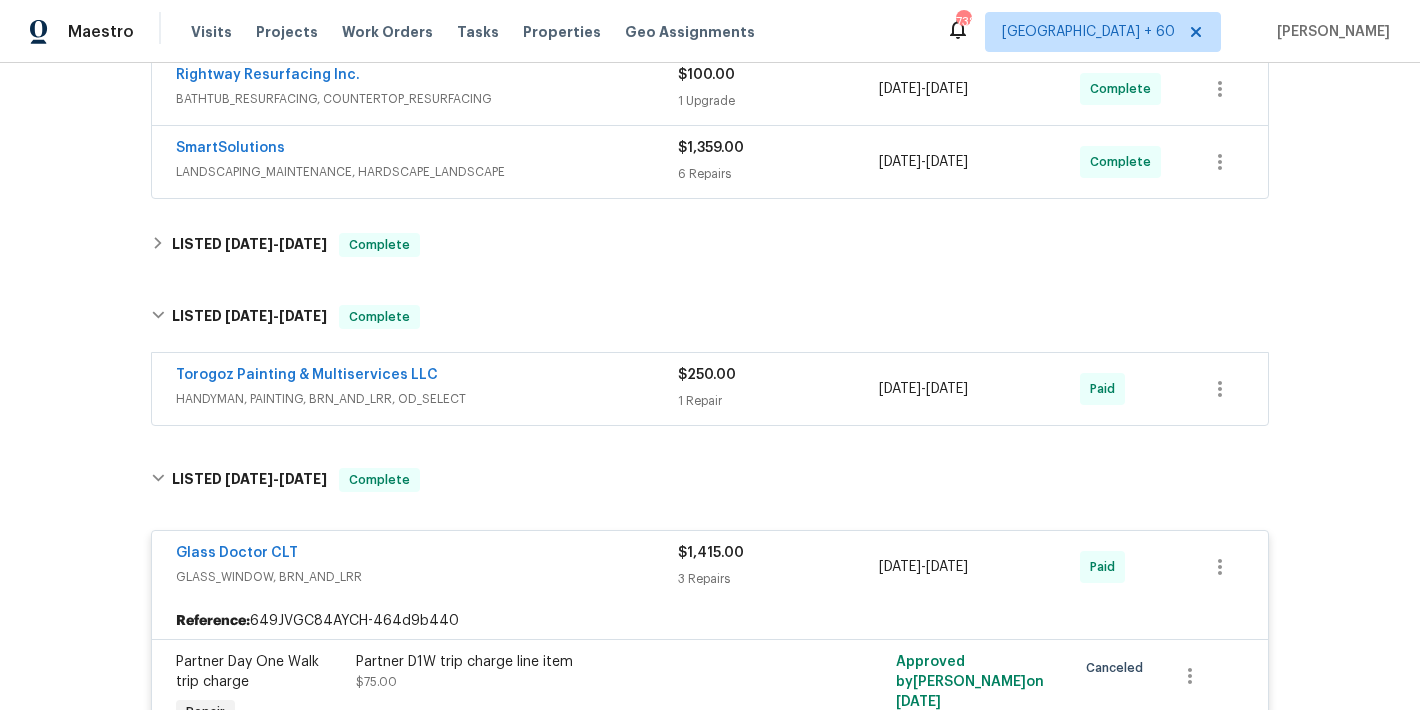 scroll, scrollTop: 609, scrollLeft: 0, axis: vertical 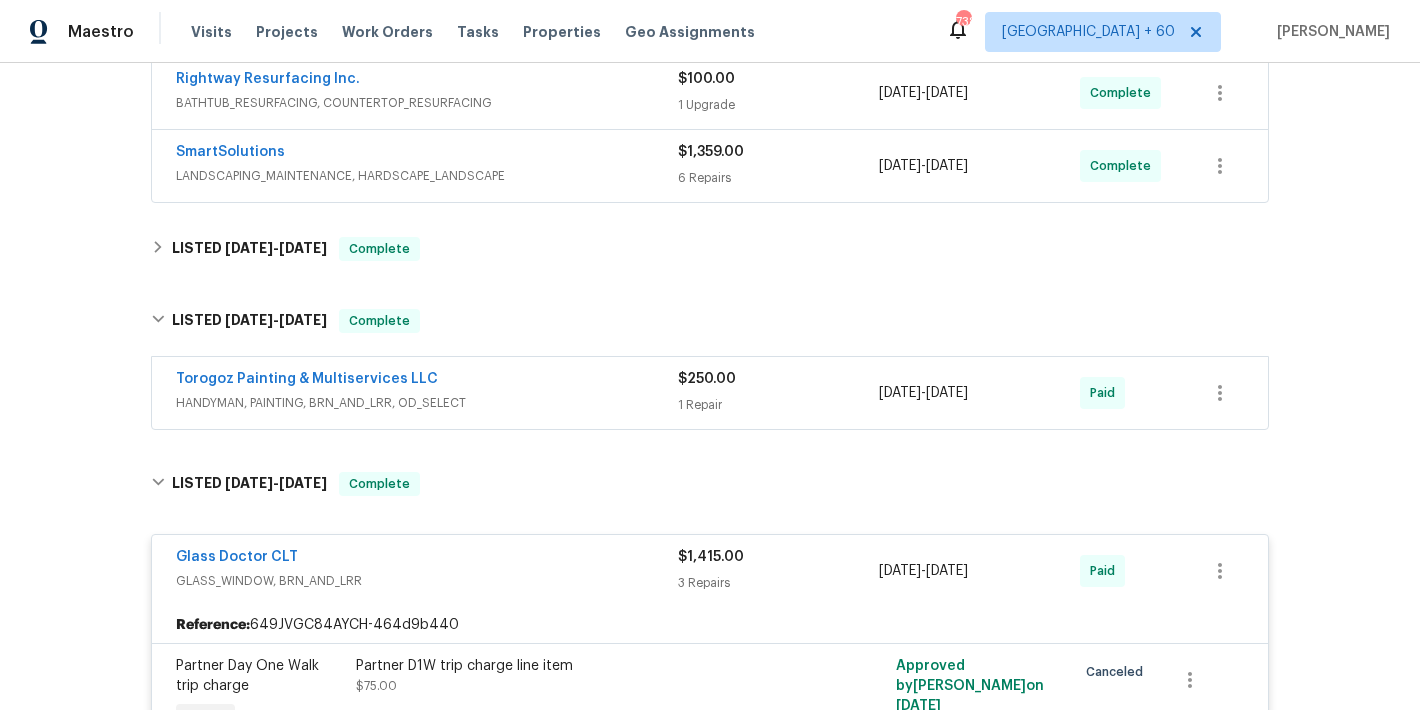 click on "Torogoz Painting & Multiservices LLC" at bounding box center (427, 381) 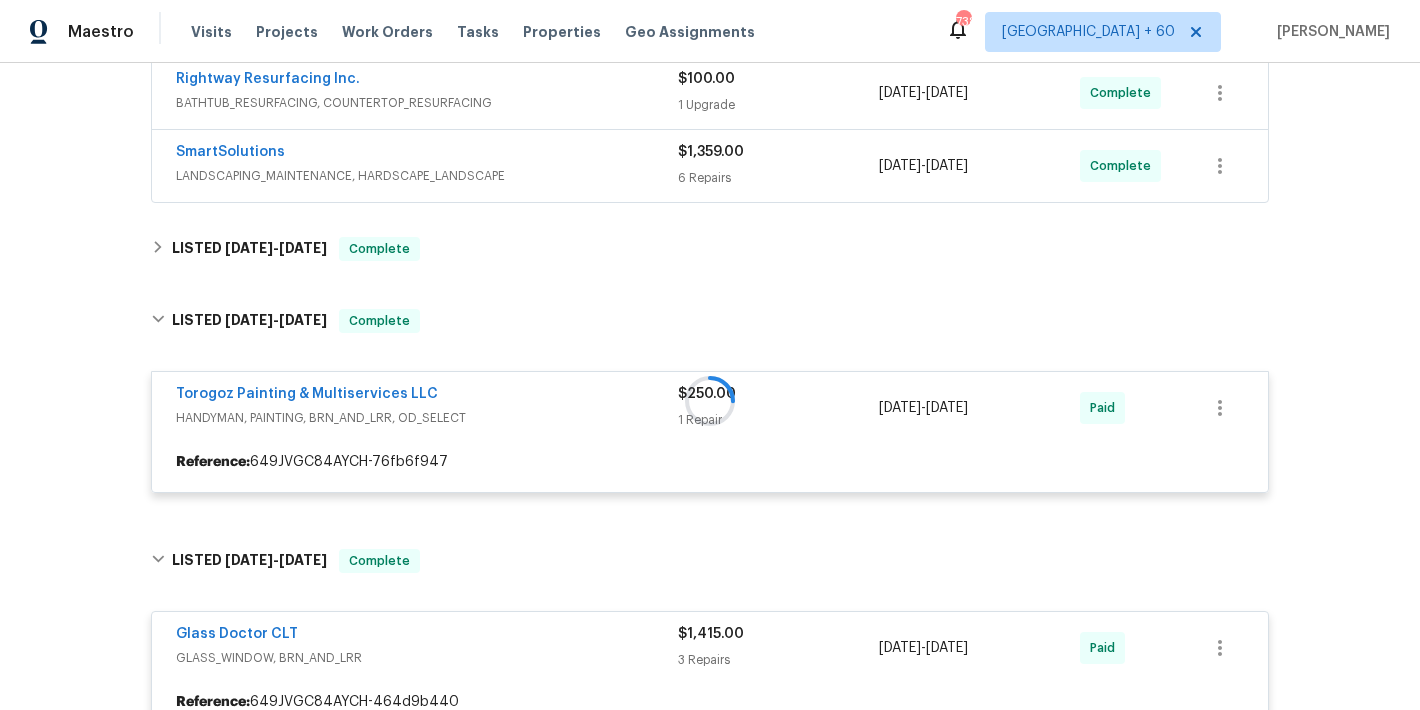 scroll, scrollTop: 531, scrollLeft: 0, axis: vertical 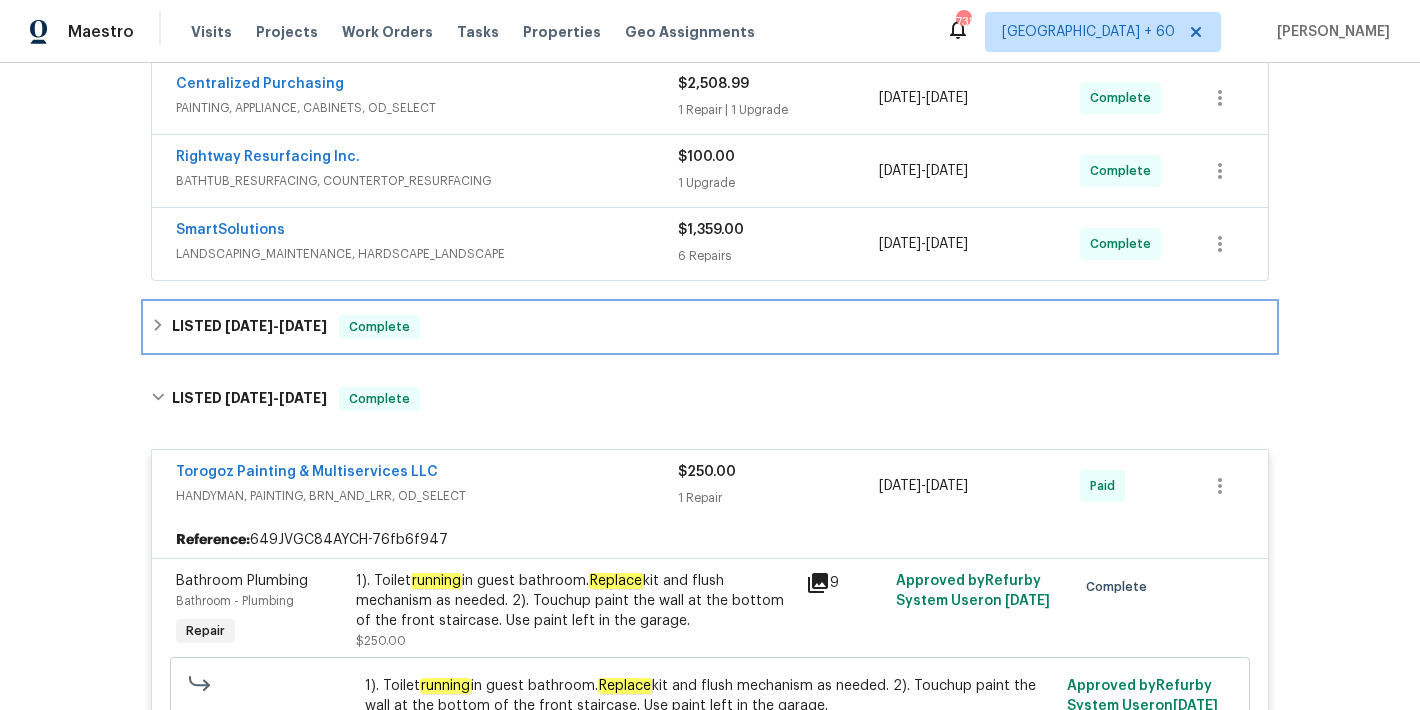 click on "LISTED   [DATE]  -  [DATE] Complete" at bounding box center [710, 327] 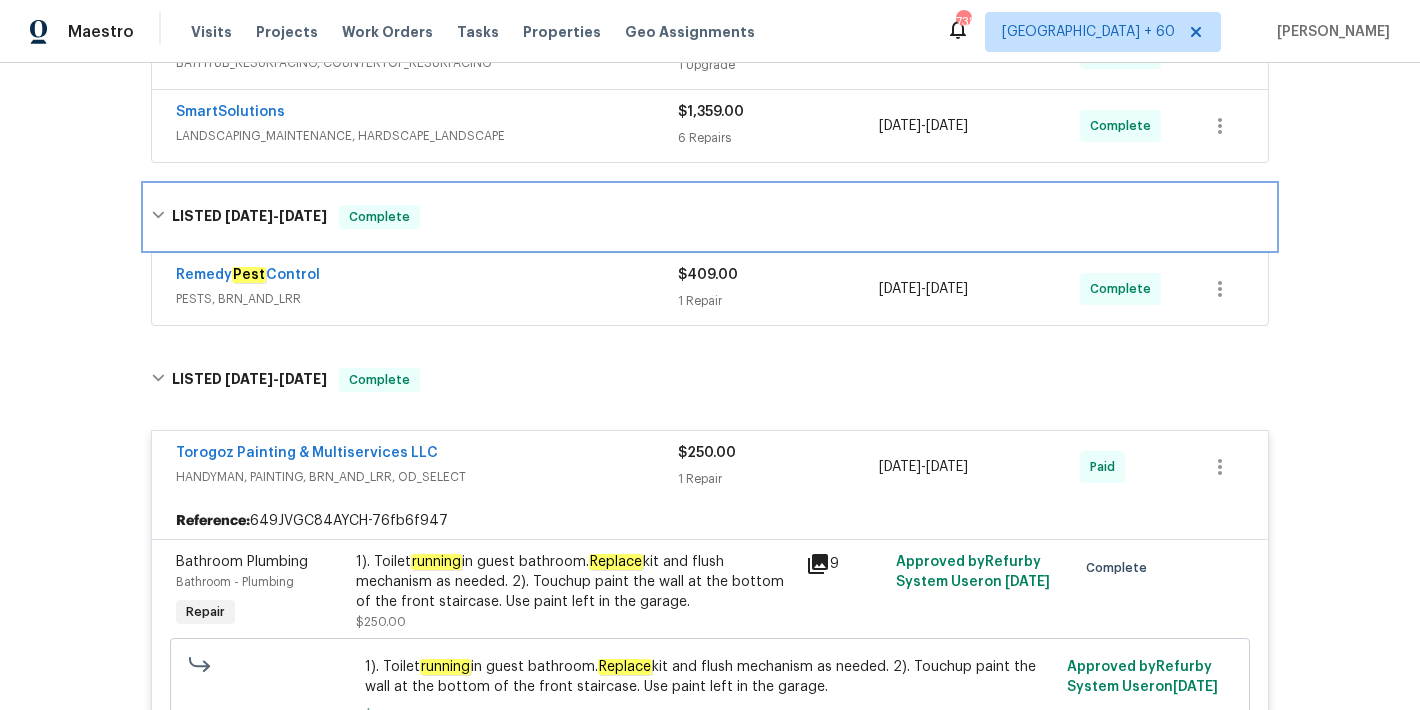 scroll, scrollTop: 690, scrollLeft: 0, axis: vertical 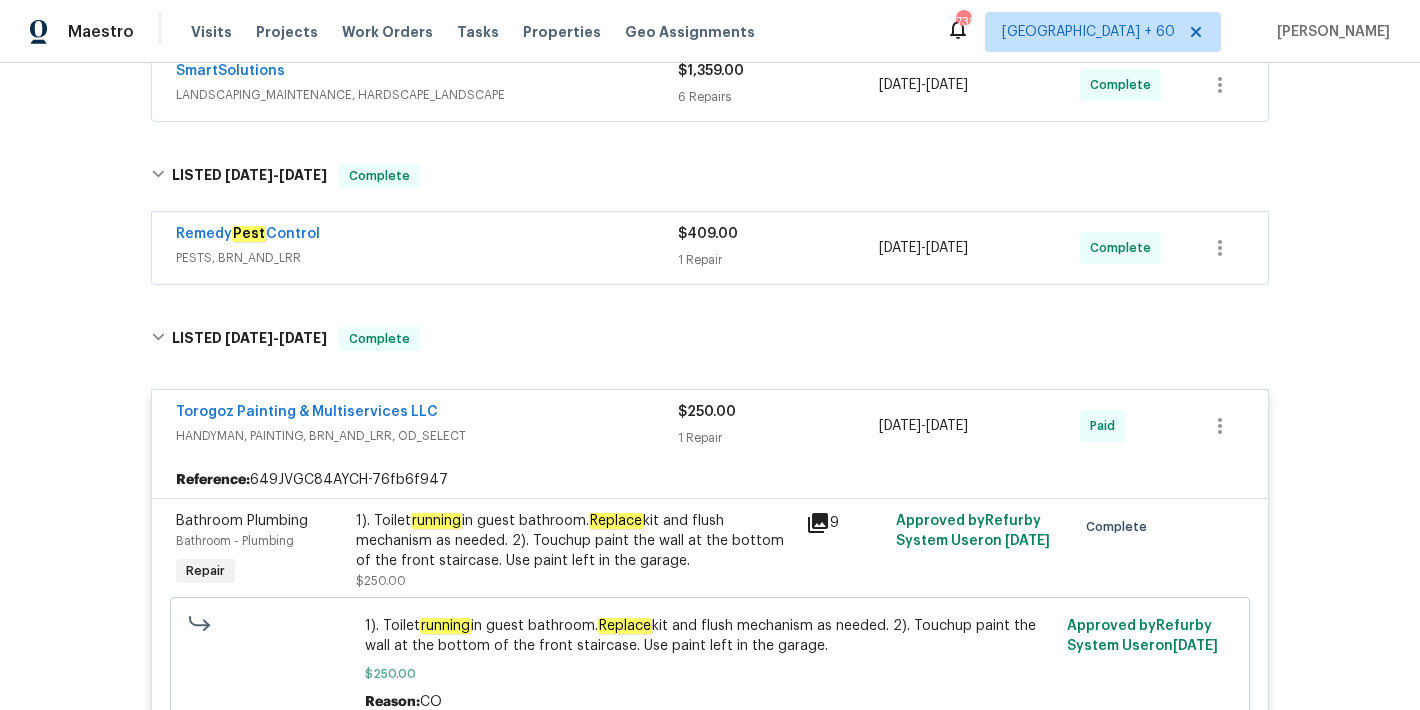 click on "PESTS, BRN_AND_LRR" at bounding box center [427, 258] 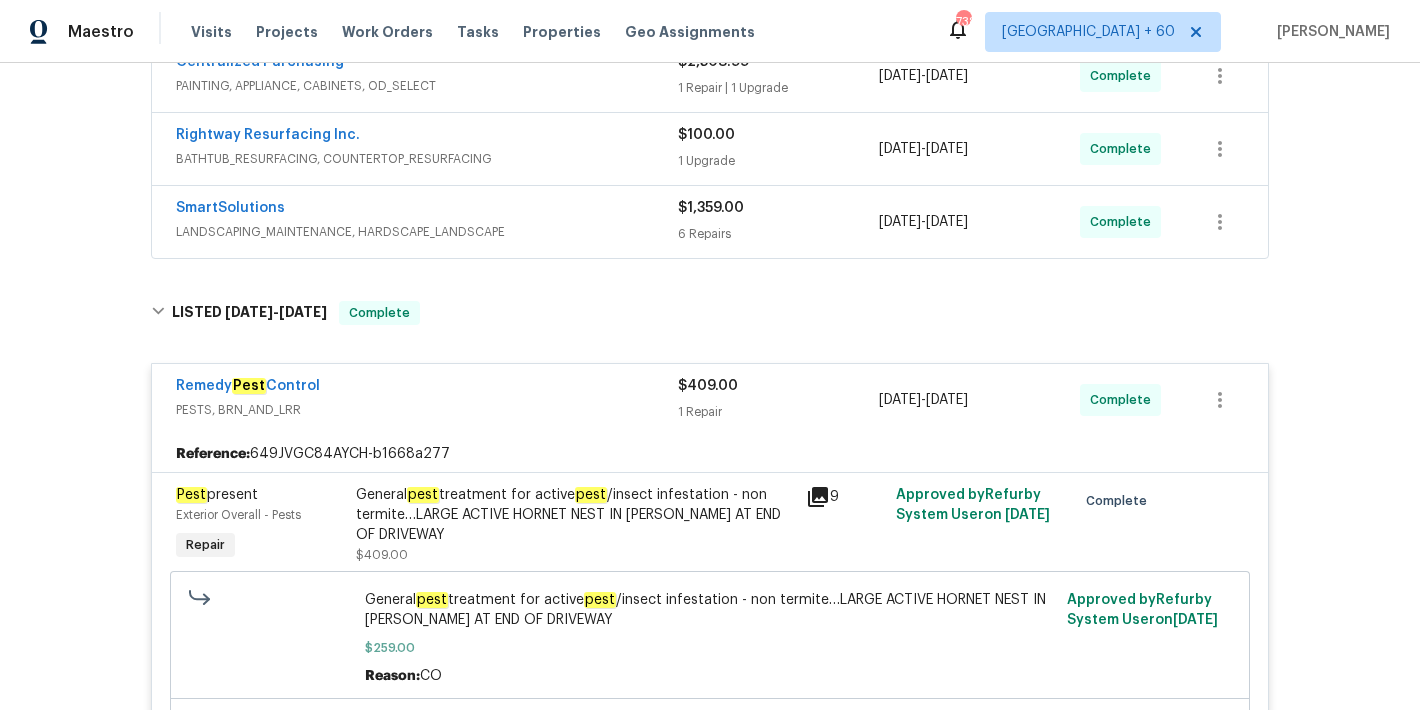 scroll, scrollTop: 535, scrollLeft: 0, axis: vertical 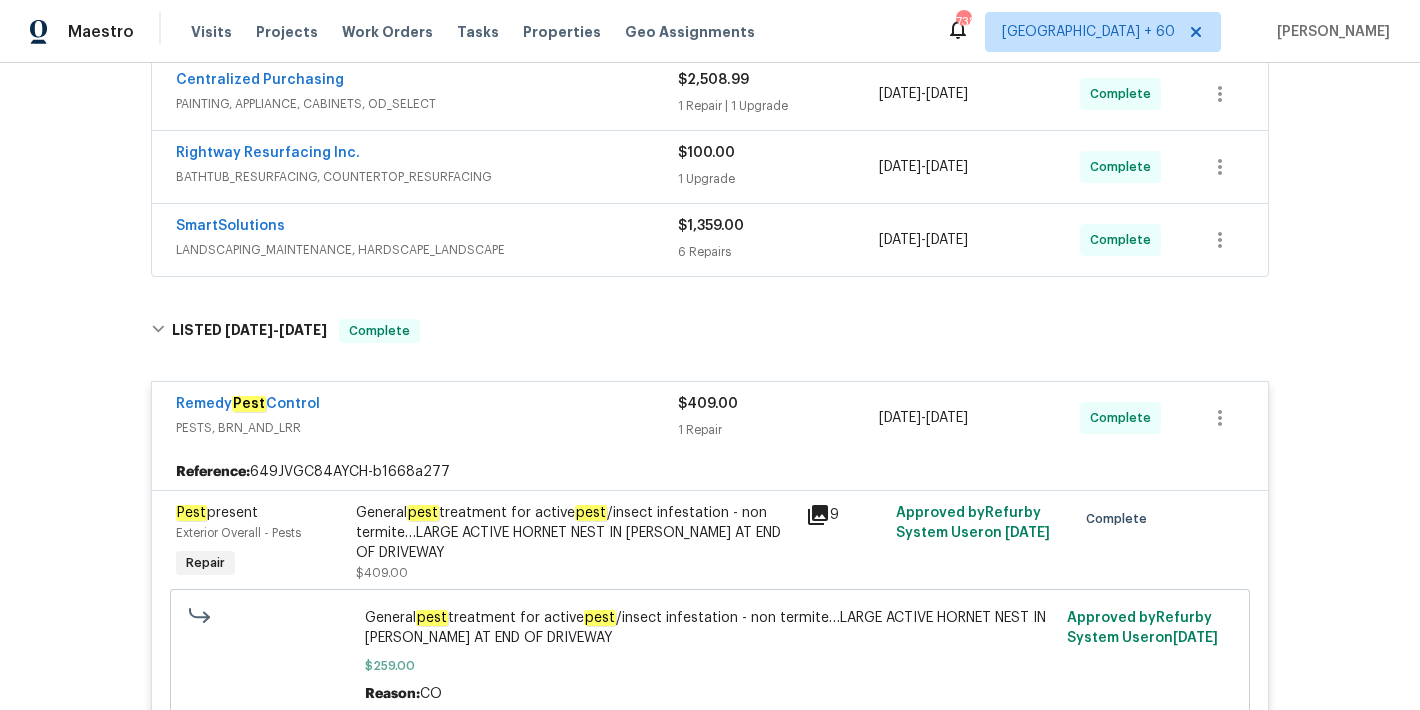 click on "SmartSolutions" at bounding box center [427, 228] 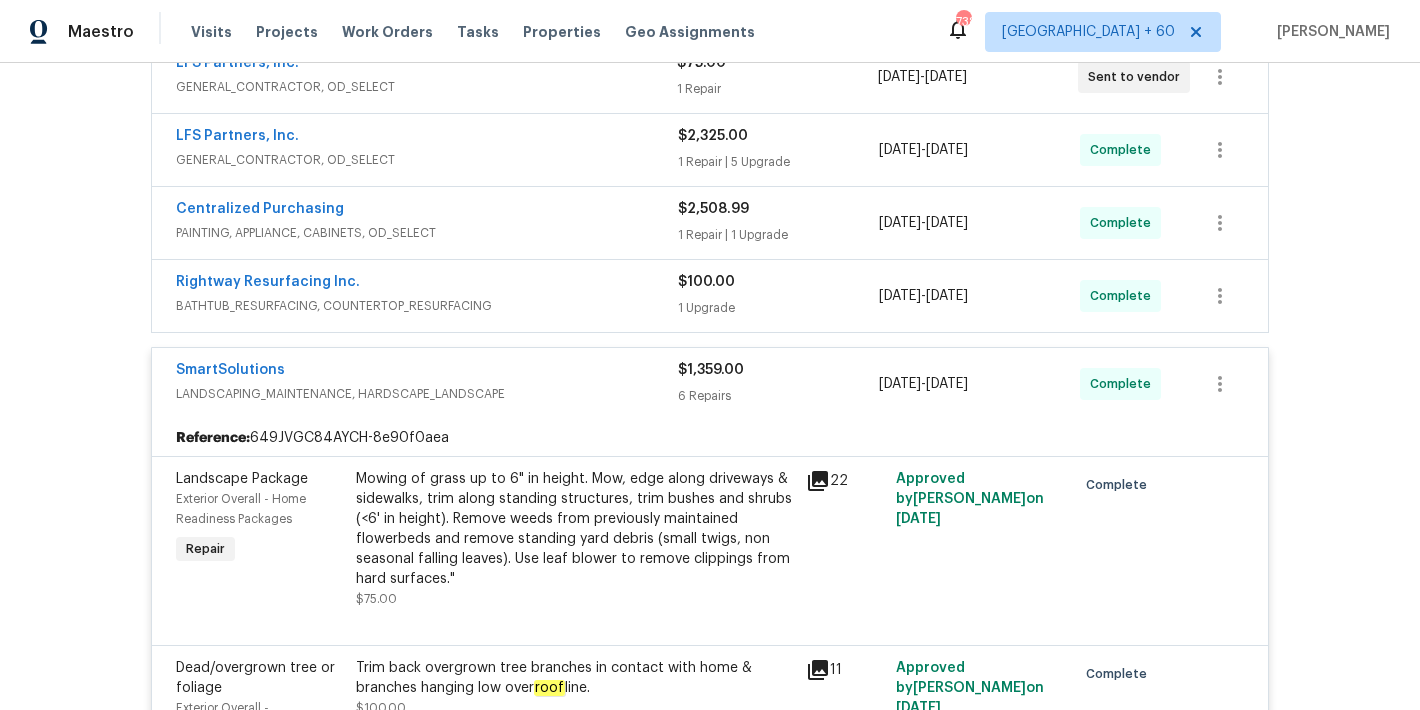 scroll, scrollTop: 368, scrollLeft: 0, axis: vertical 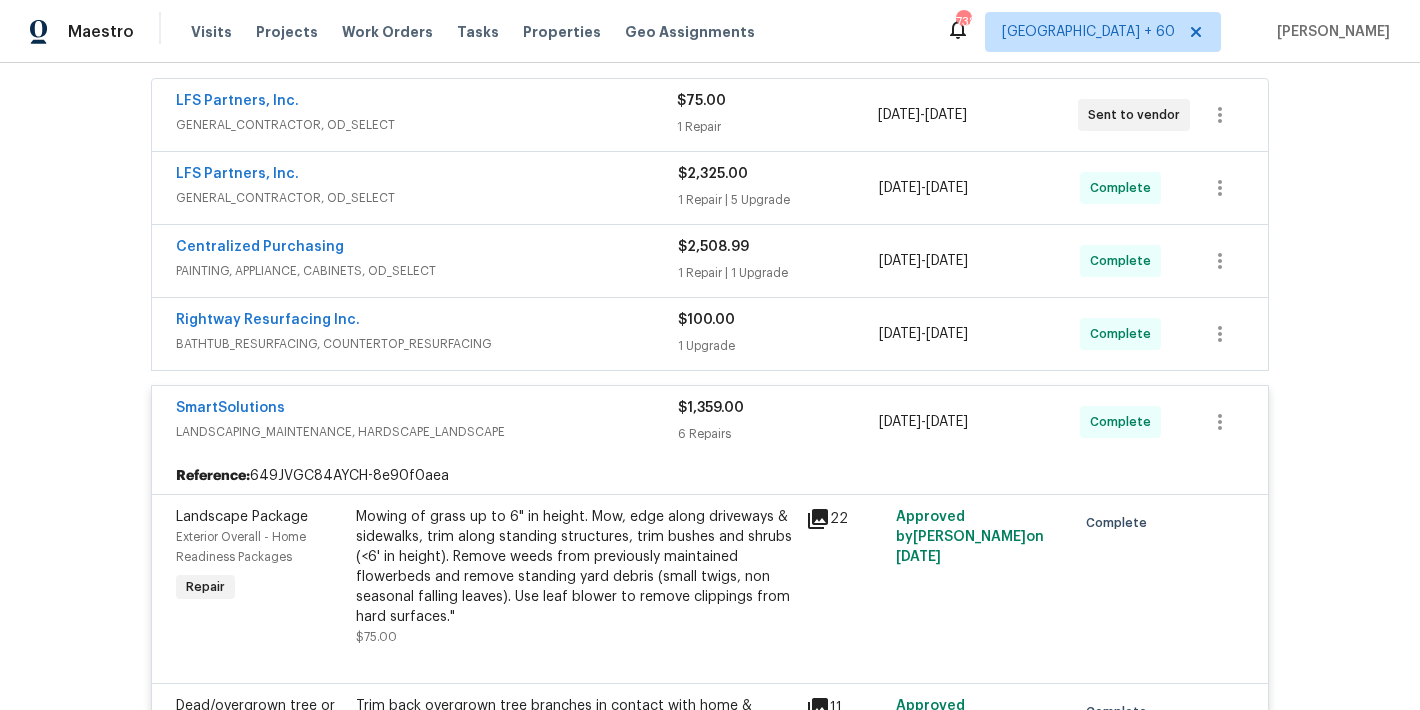 click on "BATHTUB_RESURFACING, COUNTERTOP_RESURFACING" at bounding box center [427, 344] 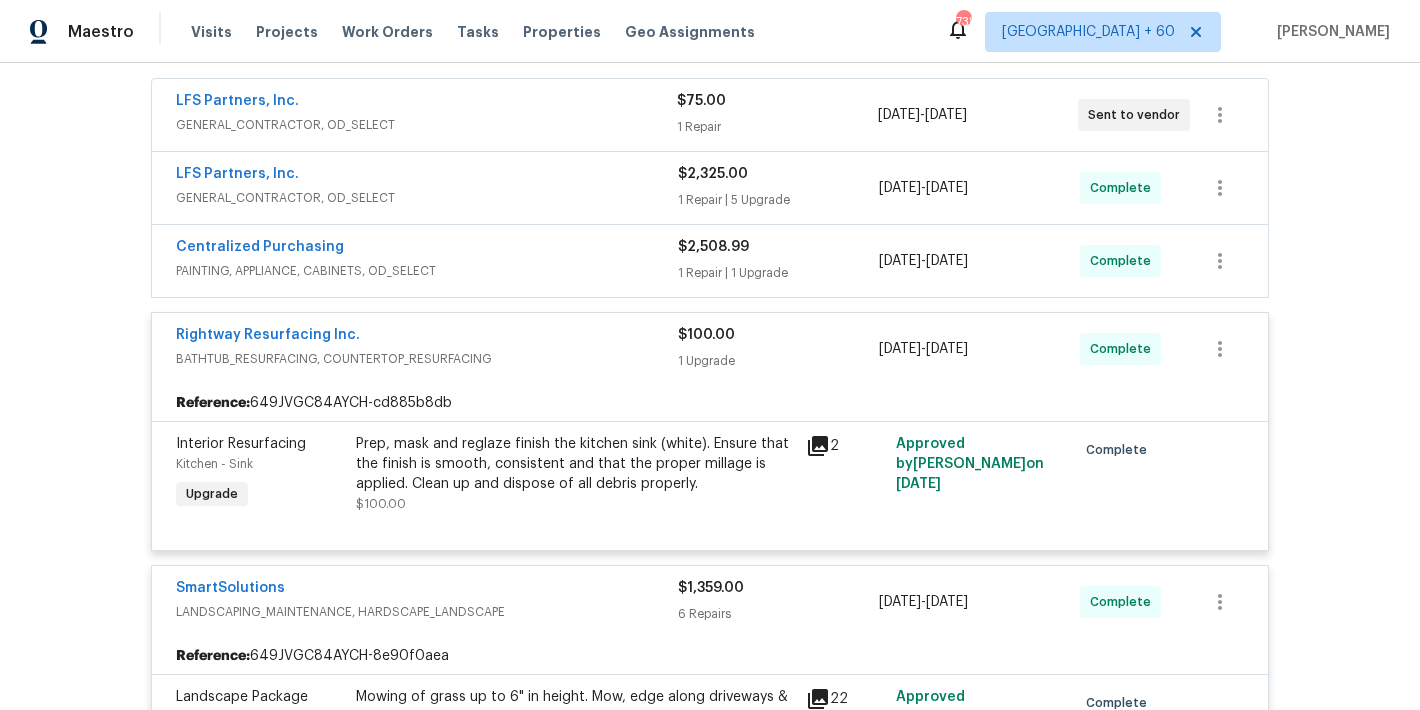 click on "Centralized Purchasing" at bounding box center [427, 249] 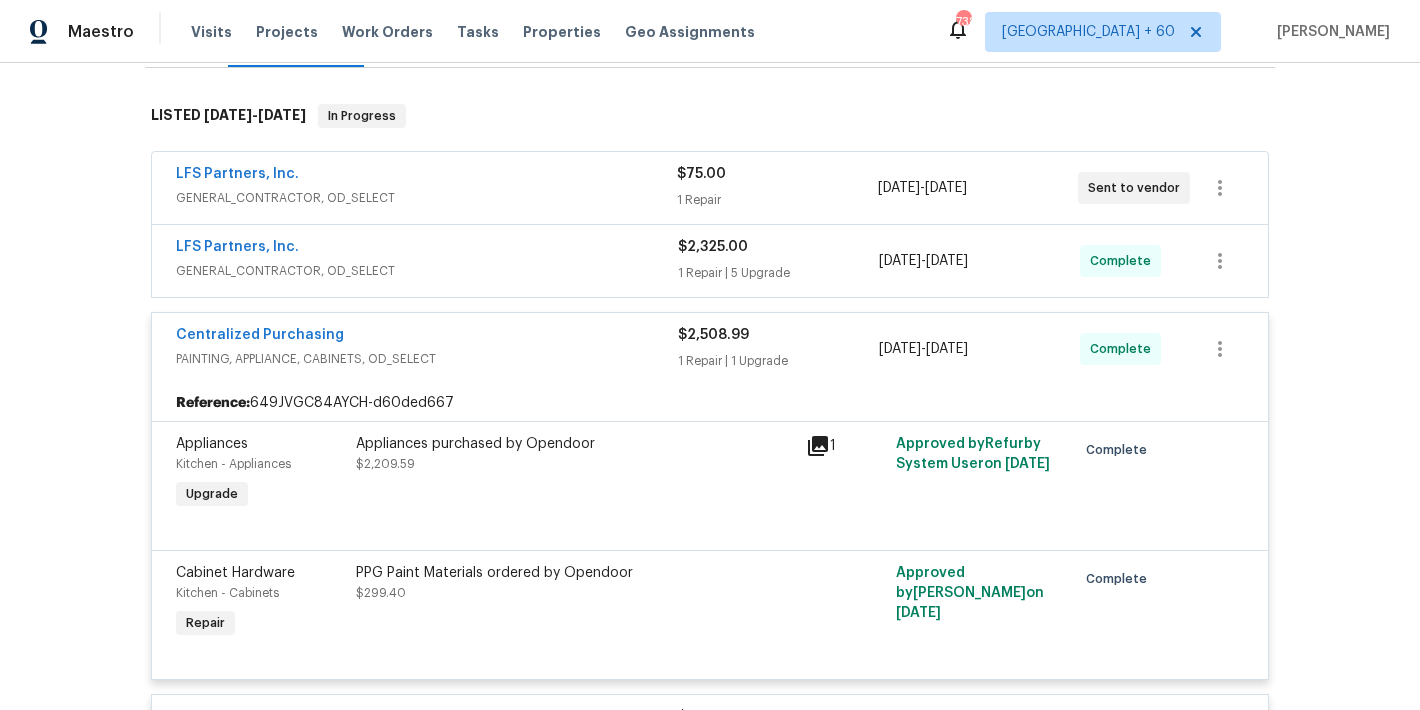 scroll, scrollTop: 291, scrollLeft: 0, axis: vertical 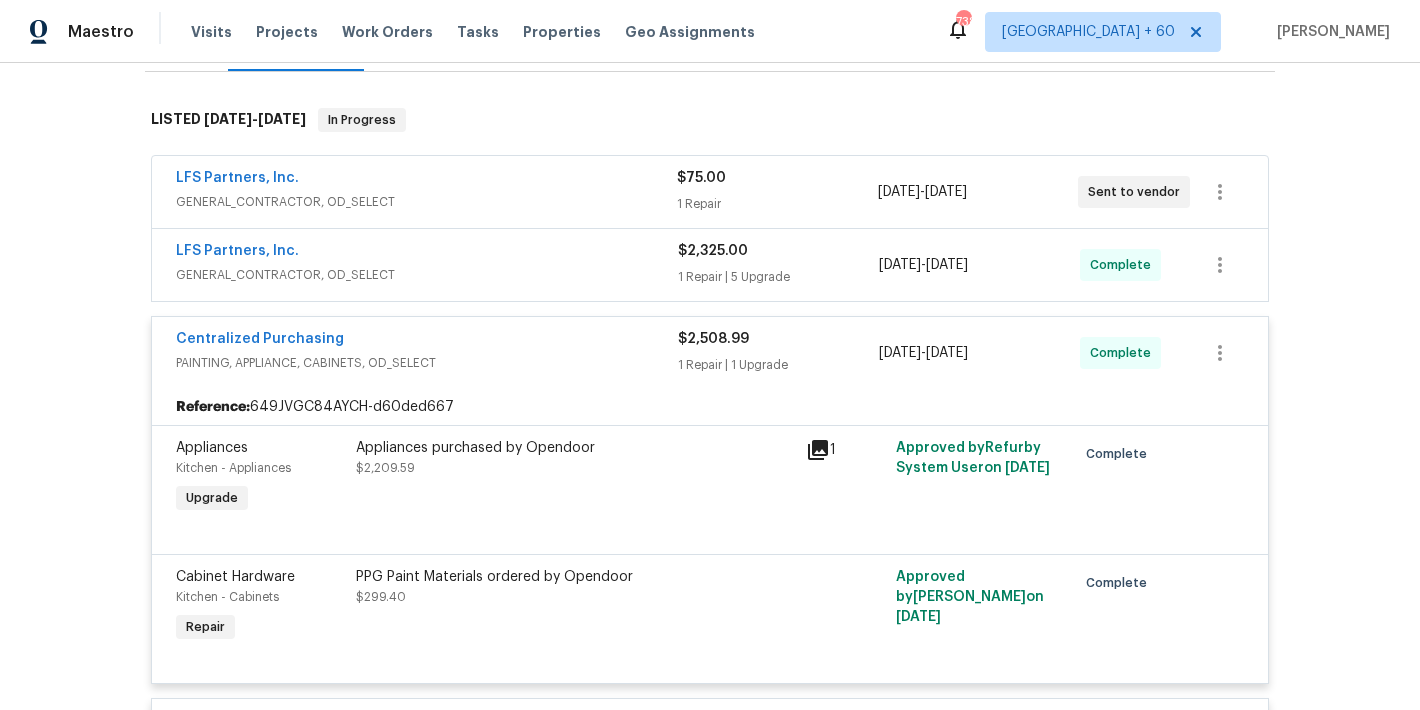 click on "GENERAL_CONTRACTOR, OD_SELECT" at bounding box center (427, 275) 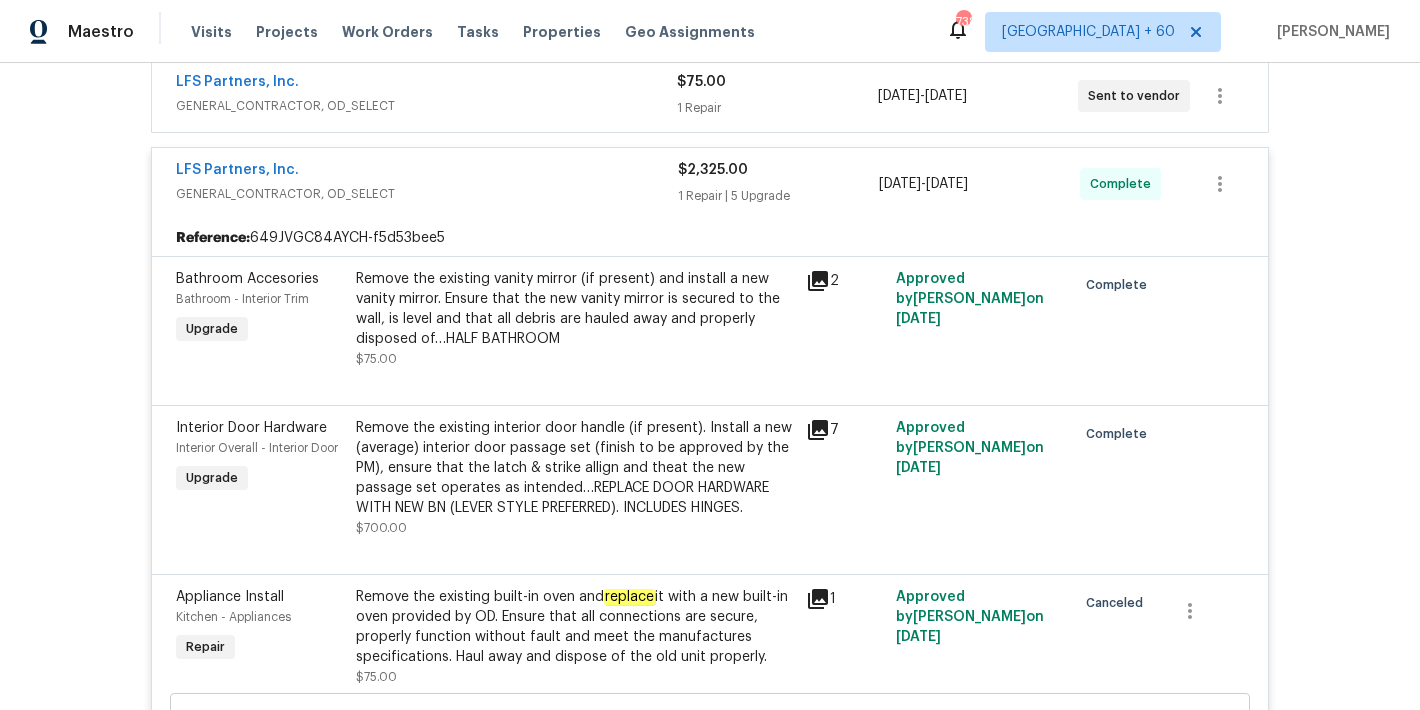 scroll, scrollTop: 241, scrollLeft: 0, axis: vertical 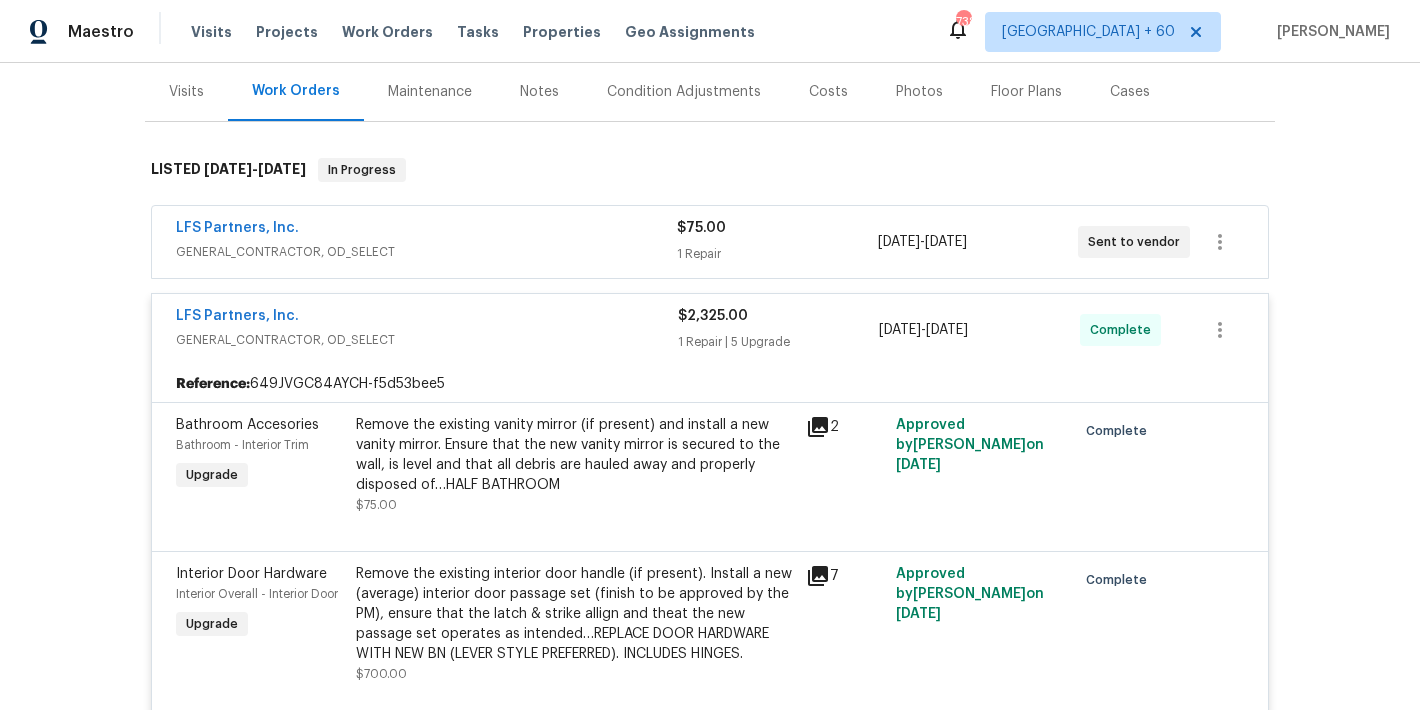 click on "LFS Partners, Inc." at bounding box center [426, 230] 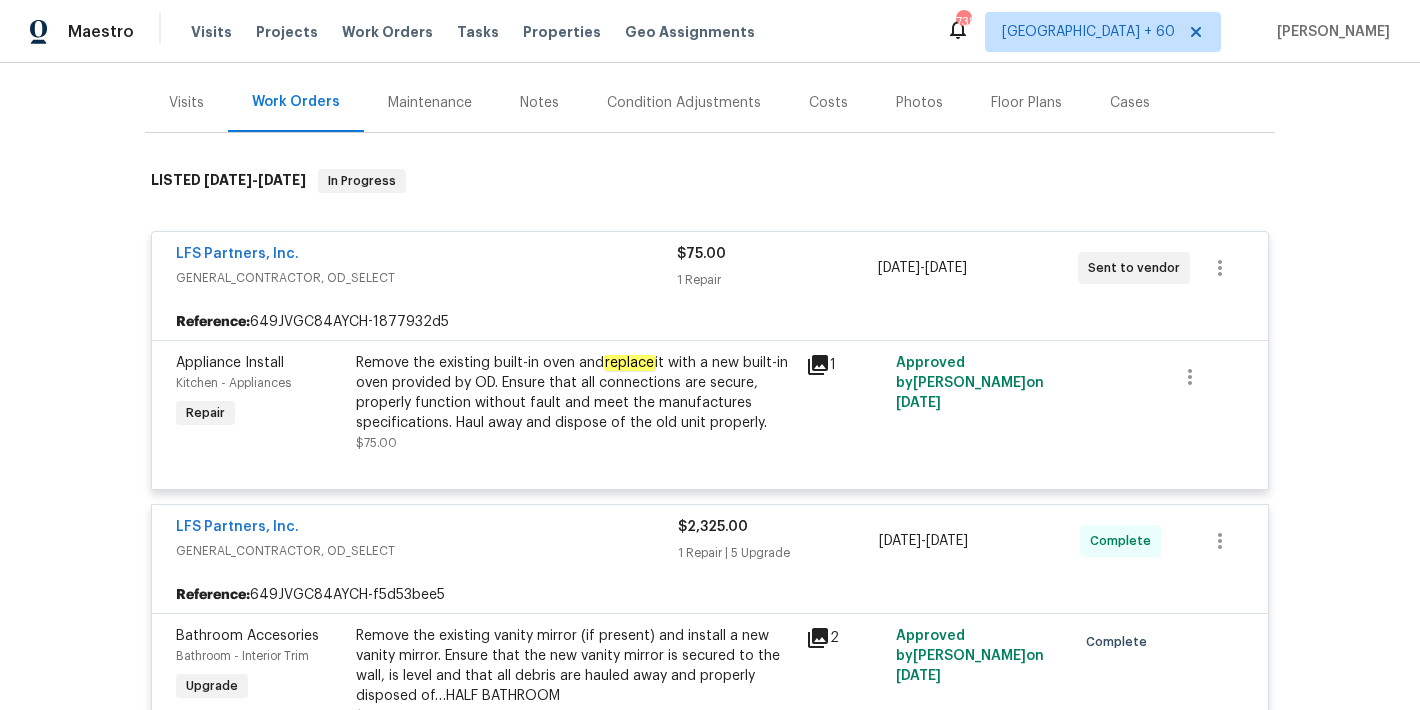 scroll, scrollTop: 0, scrollLeft: 0, axis: both 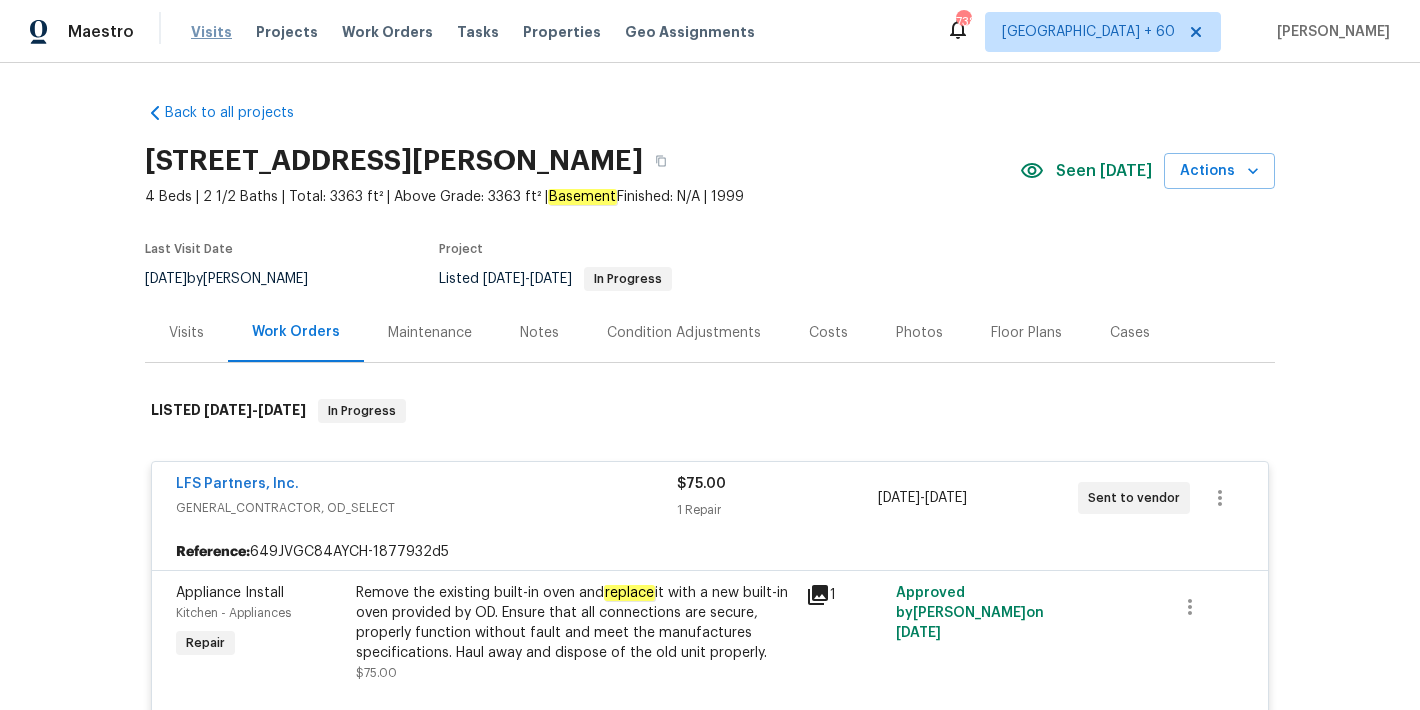 click on "Visits" at bounding box center (211, 32) 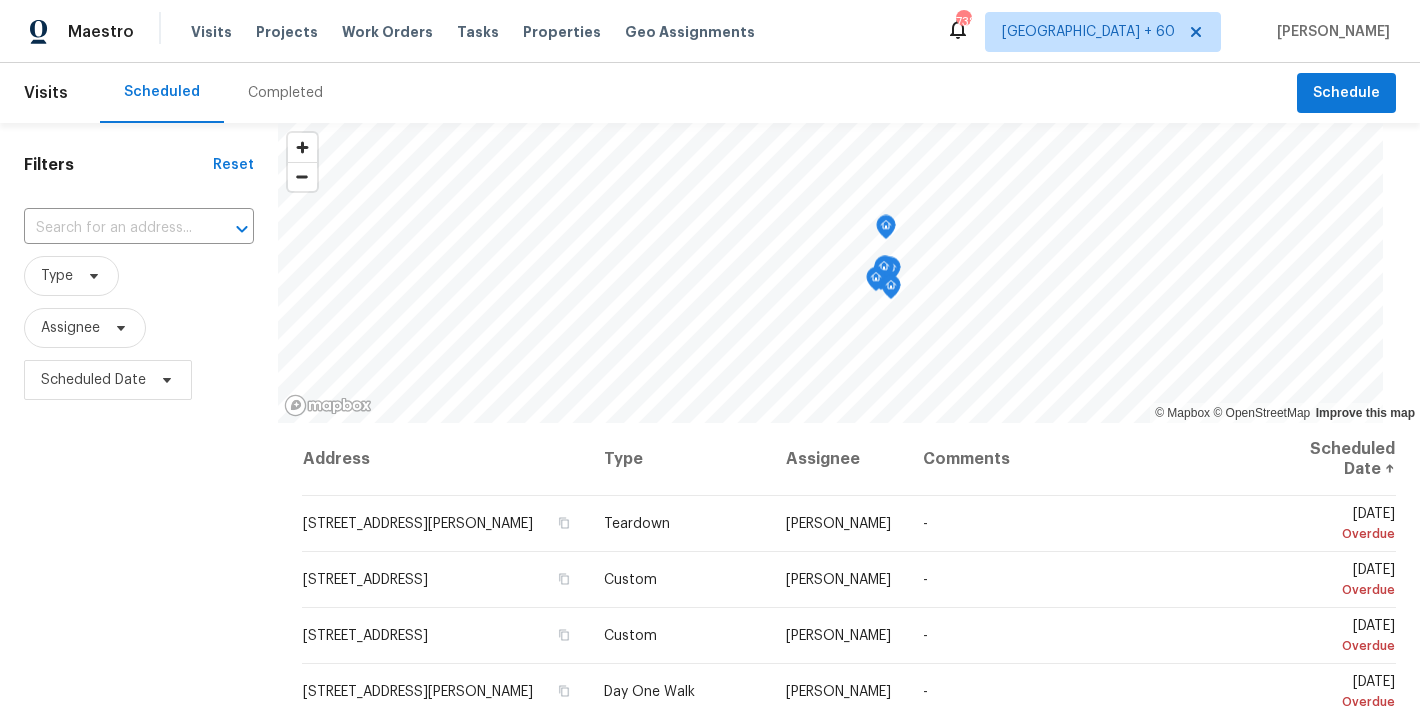 click on "Completed" at bounding box center (285, 93) 